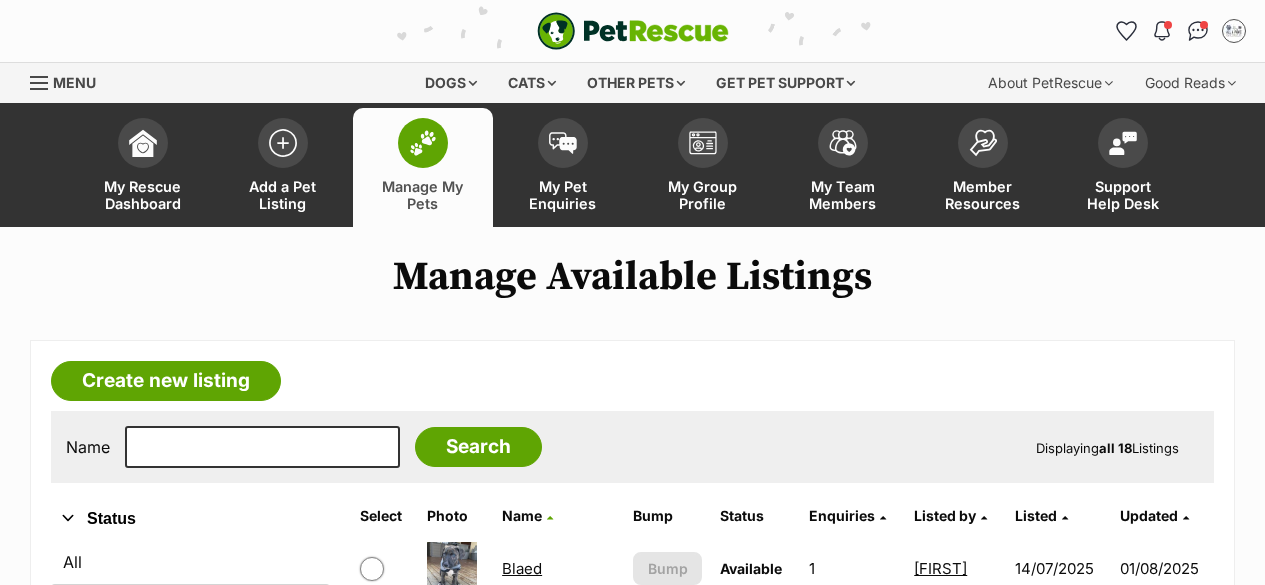 scroll, scrollTop: 600, scrollLeft: 0, axis: vertical 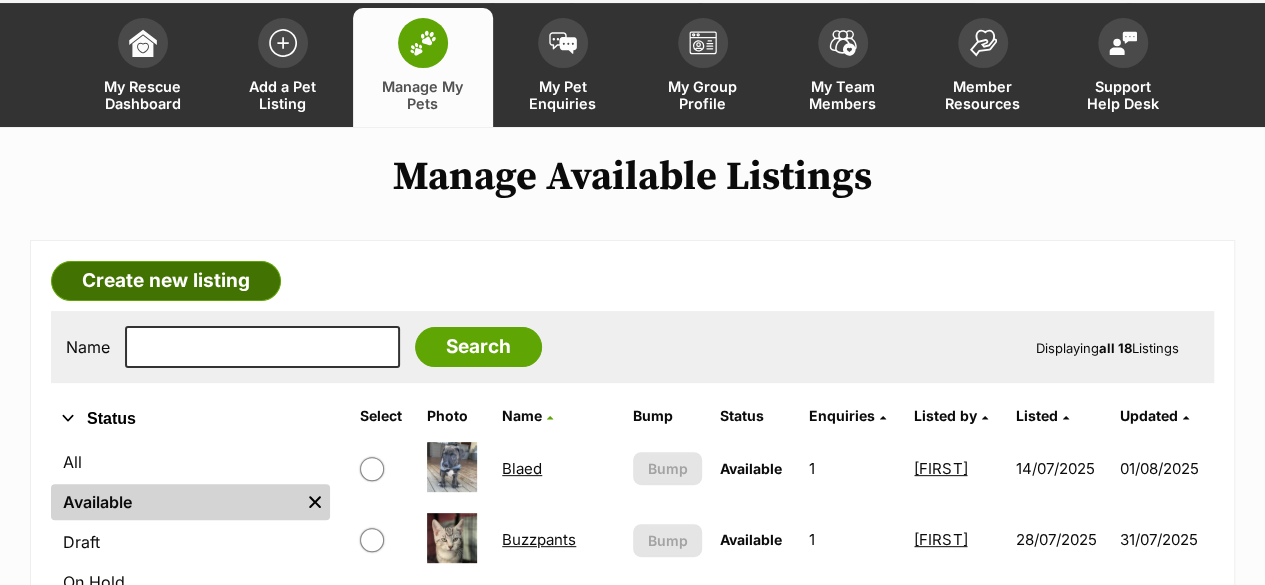 click on "Create new listing" at bounding box center [166, 281] 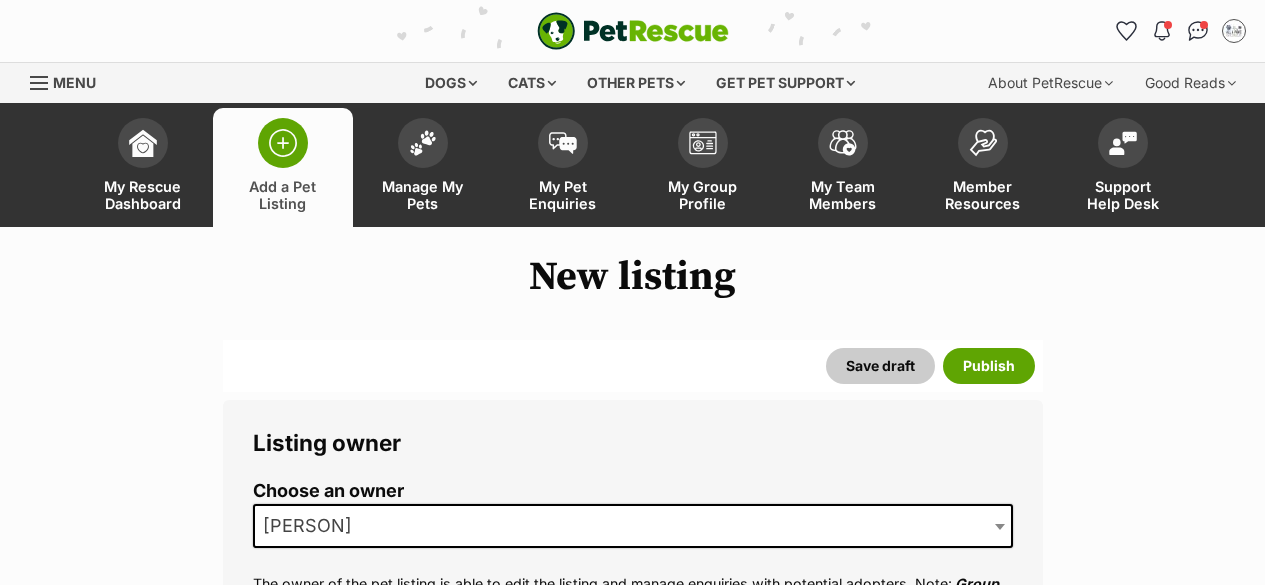 scroll, scrollTop: 0, scrollLeft: 0, axis: both 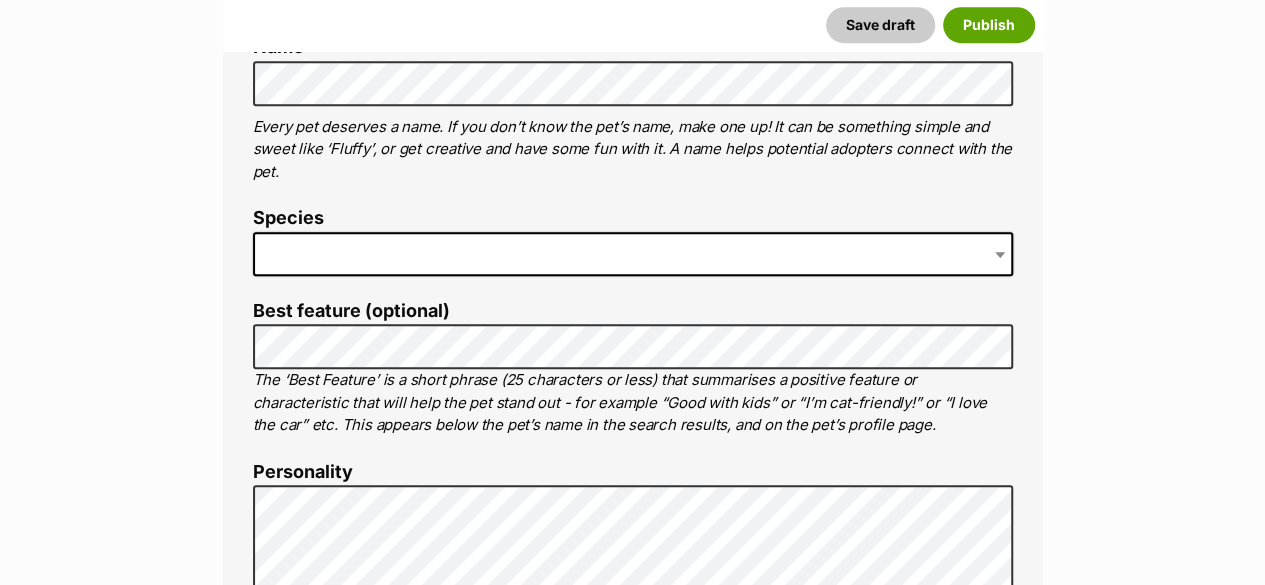 click at bounding box center (633, 254) 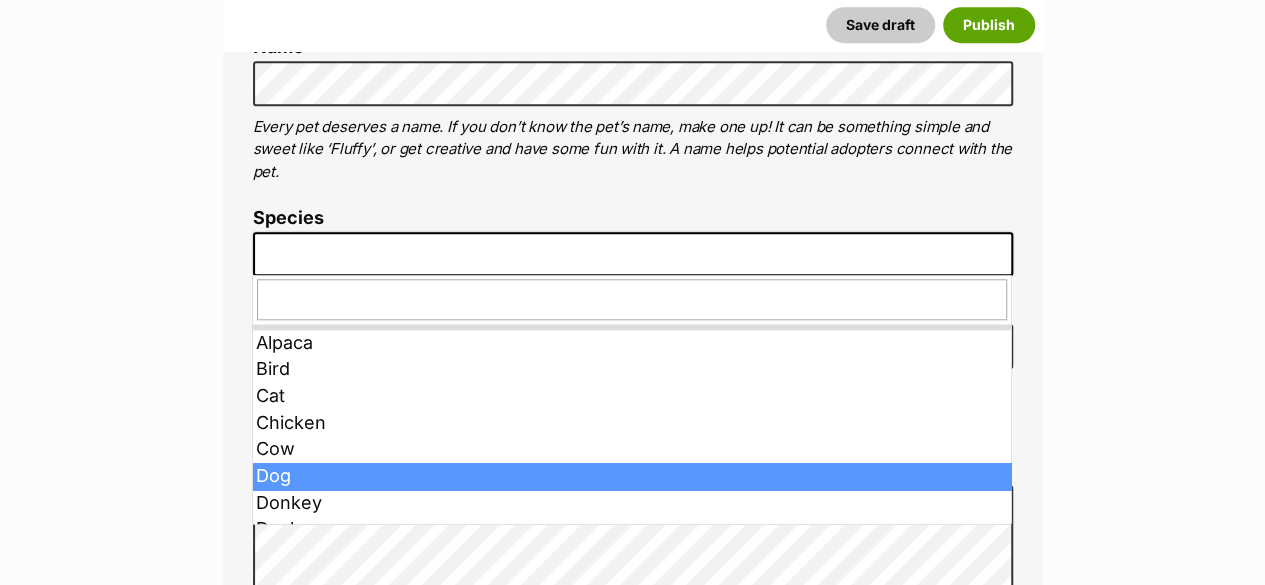 drag, startPoint x: 304, startPoint y: 481, endPoint x: 320, endPoint y: 403, distance: 79.624115 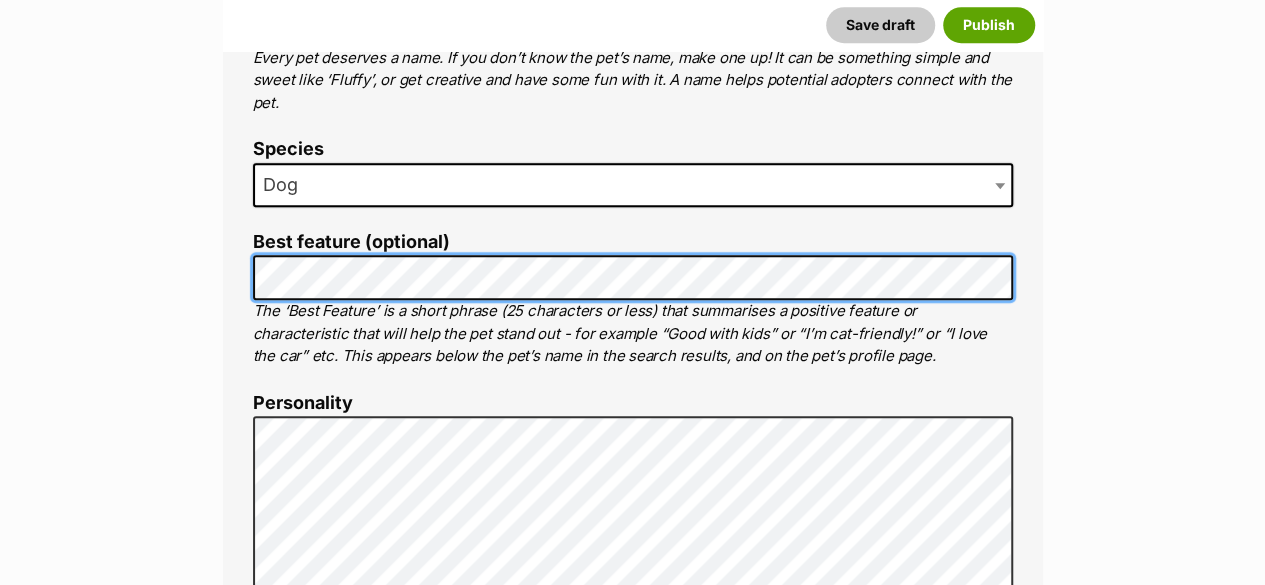 scroll, scrollTop: 900, scrollLeft: 0, axis: vertical 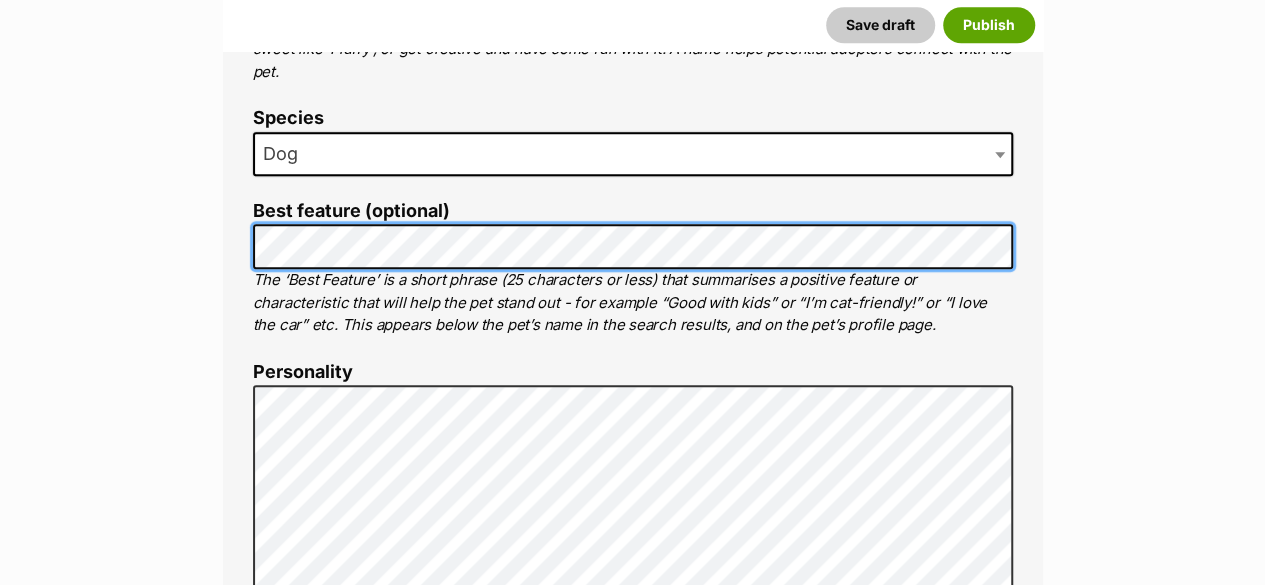 click on "About This Pet Name
Henlo there, it looks like you might be using the pet name field to indicate that this pet is now on hold - we recommend updating the status to on hold from the listing page instead!
Every pet deserves a name. If you don’t know the pet’s name, make one up! It can be something simple and sweet like ‘Fluffy’, or get creative and have some fun with it. A name helps potential adopters connect with the pet.
Species Dog
Best feature (optional)
The ‘Best Feature’ is a short phrase (25 characters or less) that summarises a positive feature or characteristic that will help the pet stand out - for example “Good with kids” or “I’m cat-friendly!” or “I love the car” etc. This appears below the pet’s name in the search results, and on the pet’s profile page.
Personality 7213  characters remaining
How to write a great pet profile  for more tips and our  Pet Listing Rules  for more info.
Generate a profile using AI
Beta
." at bounding box center [633, 693] 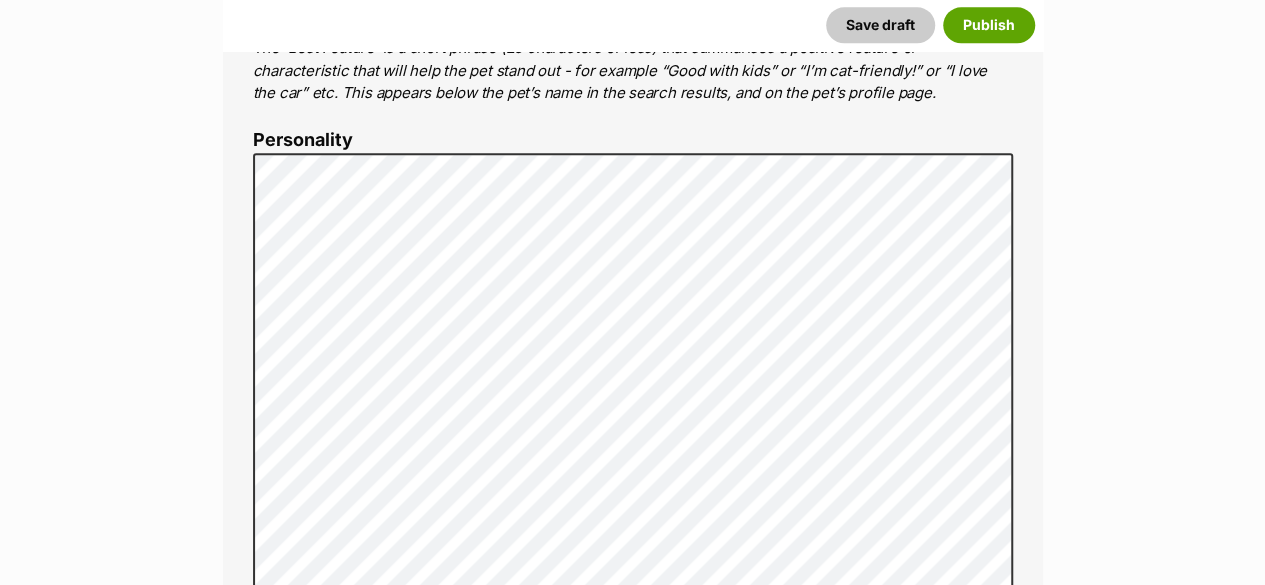 scroll, scrollTop: 1100, scrollLeft: 0, axis: vertical 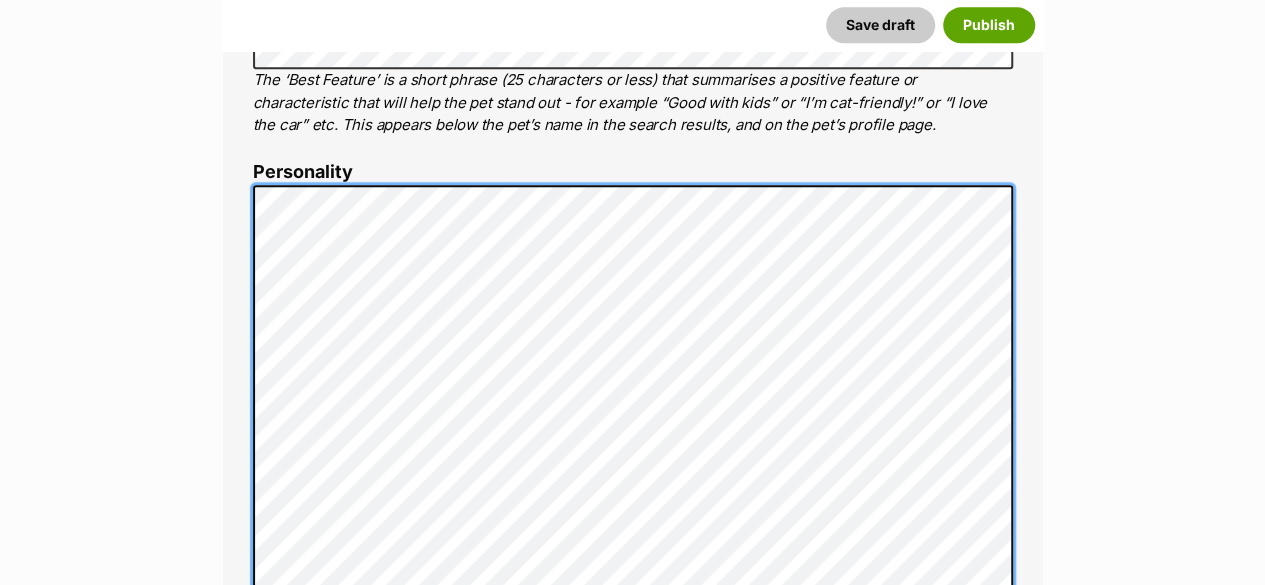 click on "About This Pet Name
Henlo there, it looks like you might be using the pet name field to indicate that this pet is now on hold - we recommend updating the status to on hold from the listing page instead!
Every pet deserves a name. If you don’t know the pet’s name, make one up! It can be something simple and sweet like ‘Fluffy’, or get creative and have some fun with it. A name helps potential adopters connect with the pet.
Species Dog
Best feature (optional)
The ‘Best Feature’ is a short phrase (25 characters or less) that summarises a positive feature or characteristic that will help the pet stand out - for example “Good with kids” or “I’m cat-friendly!” or “I love the car” etc. This appears below the pet’s name in the search results, and on the pet’s profile page.
Personality 7217  characters remaining
How to write a great pet profile  for more tips and our  Pet Listing Rules  for more info.
Generate a profile using AI
Beta
." at bounding box center [633, 493] 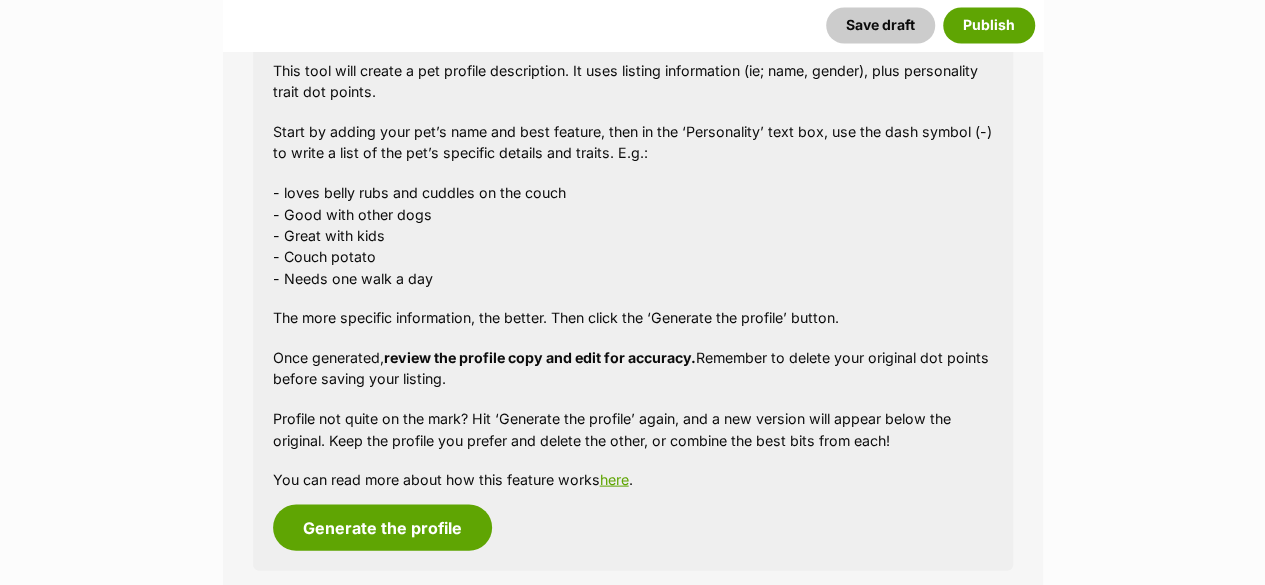 scroll, scrollTop: 1948, scrollLeft: 0, axis: vertical 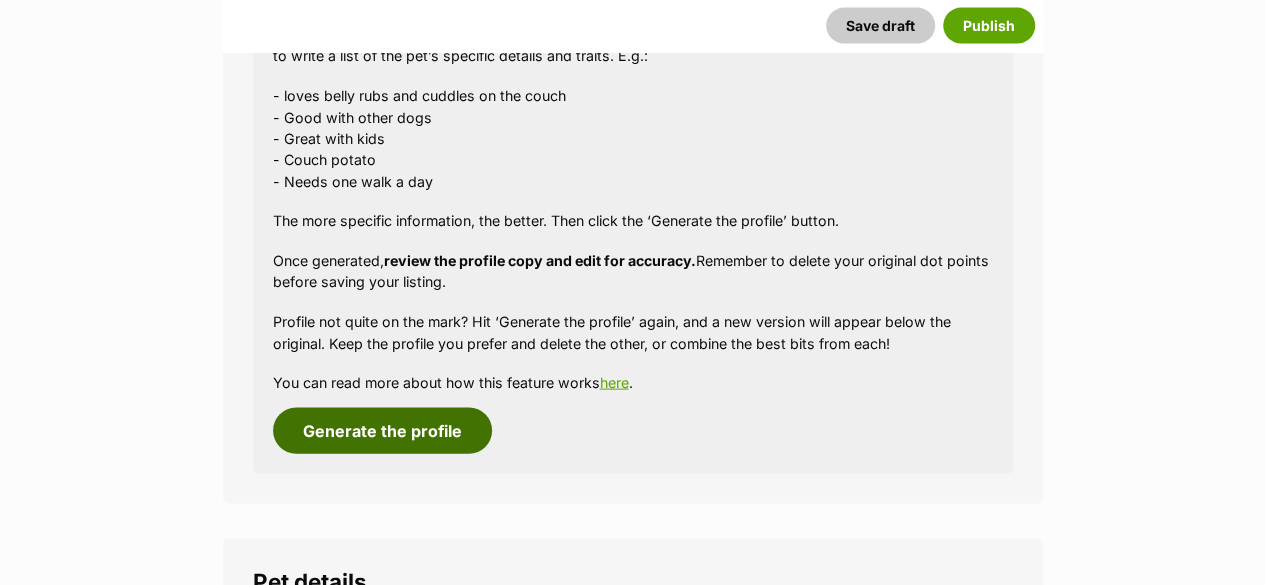 click on "Generate the profile" at bounding box center [382, 431] 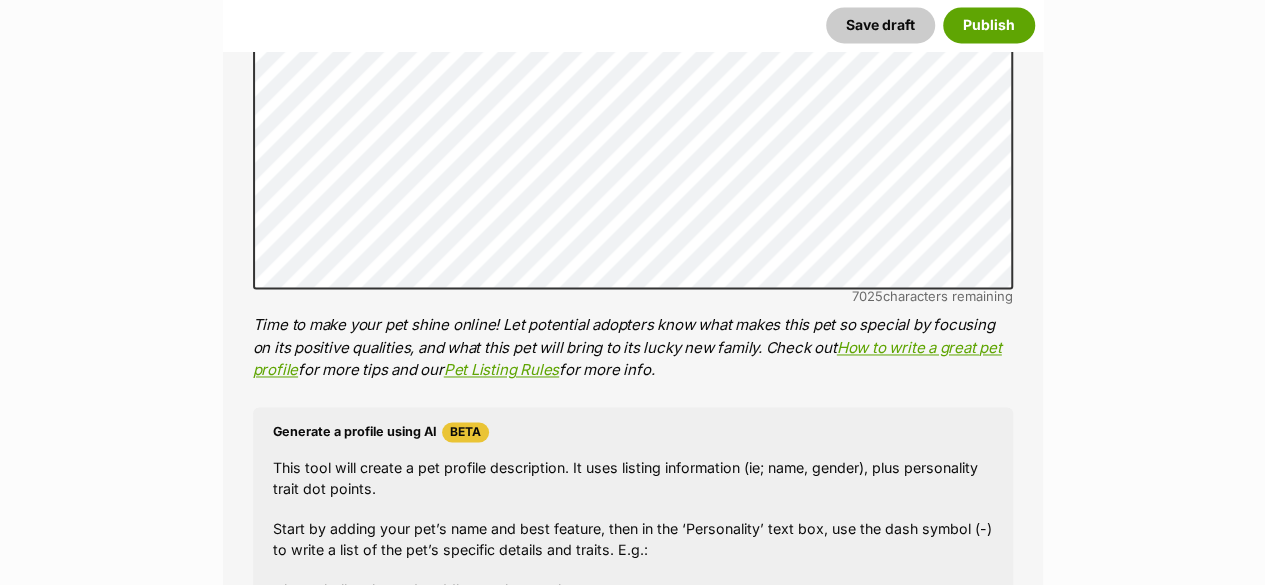 scroll, scrollTop: 1222, scrollLeft: 0, axis: vertical 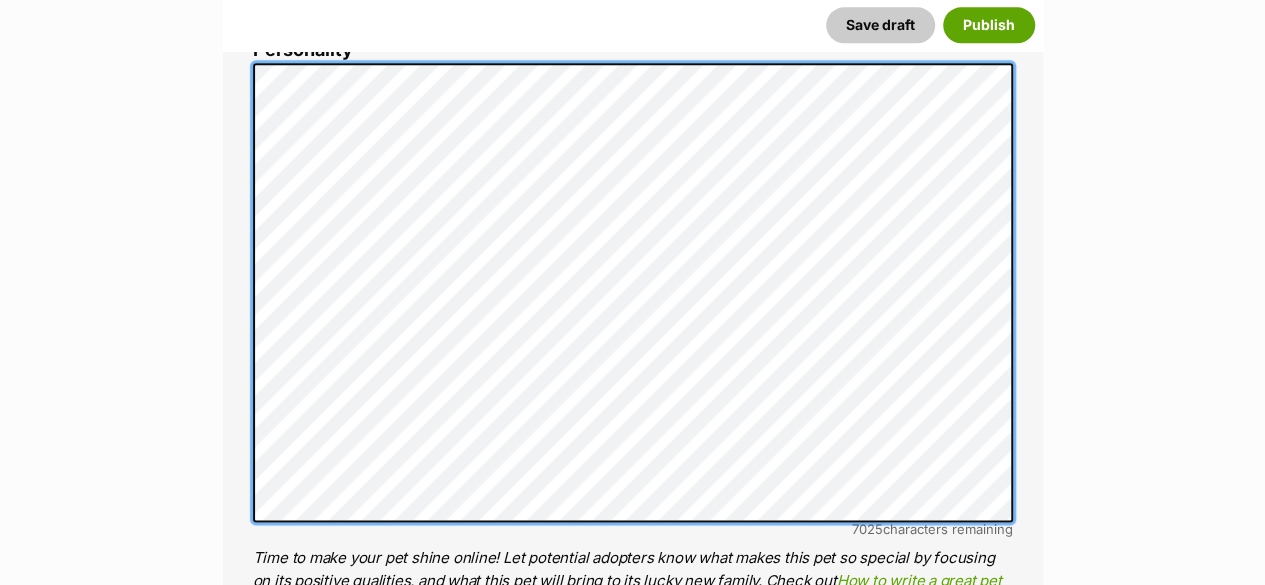 click on "New listing
Listing owner Choose an owner Maryanne
The owner of the pet listing is able to edit the listing and manage enquiries with potential adopters. Note:
Group Admins
are also able to edit this pet listing and manage all it's enquiries.
Any time this pet receives new enquiries or messages from potential adopters, we'll also send you an email notification. Members can opt out of receiving these emails via their
notification settings .
About This Pet Name
Henlo there, it looks like you might be using the pet name field to indicate that this pet is now on hold - we recommend updating the status to on hold from the listing page instead!
Every pet deserves a name. If you don’t know the pet’s name, make one up! It can be something simple and sweet like ‘Fluffy’, or get creative and have some fun with it. A name helps potential adopters connect with the pet.
Species Dog
Best feature (optional)
Personality 7025  characters remaining
Beta" at bounding box center [632, 2769] 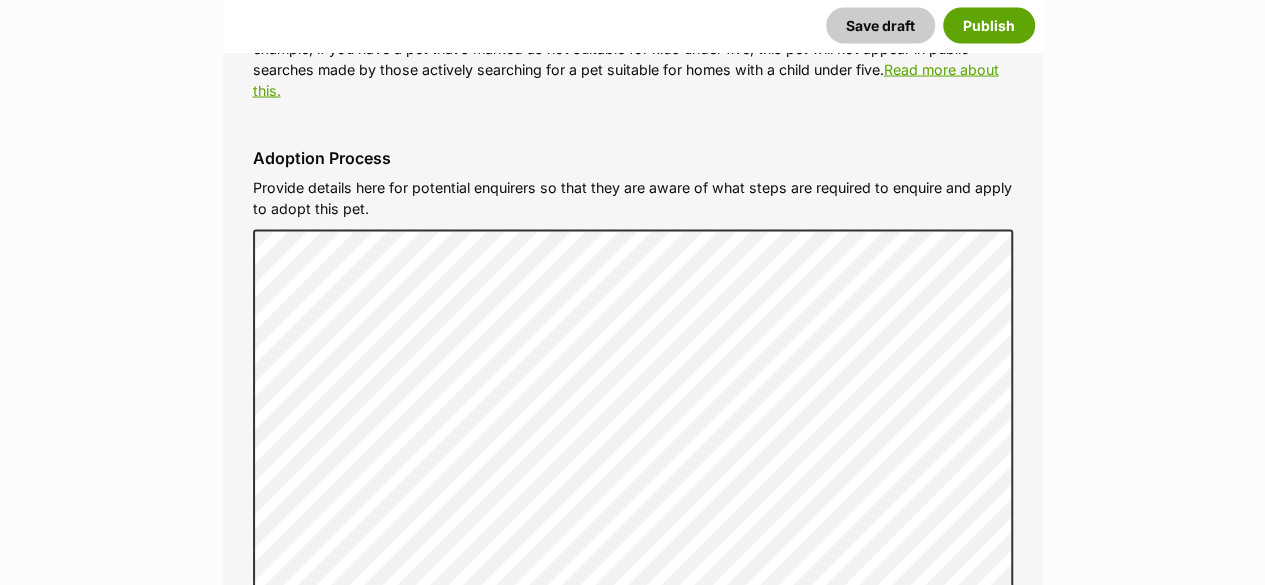 scroll, scrollTop: 5822, scrollLeft: 0, axis: vertical 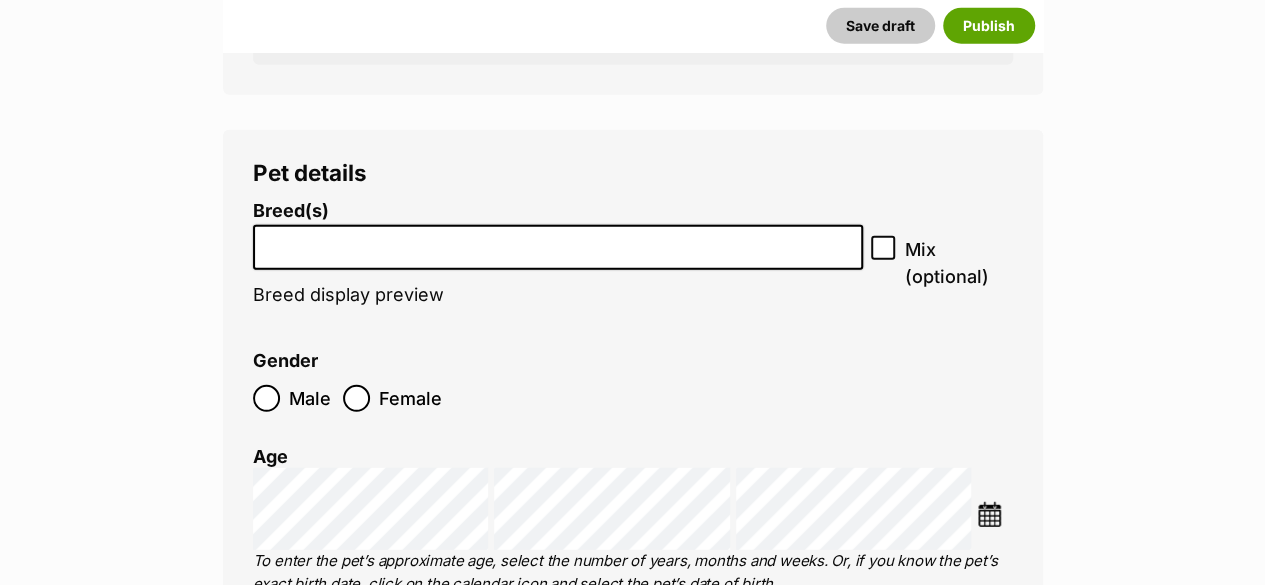 click at bounding box center (558, 242) 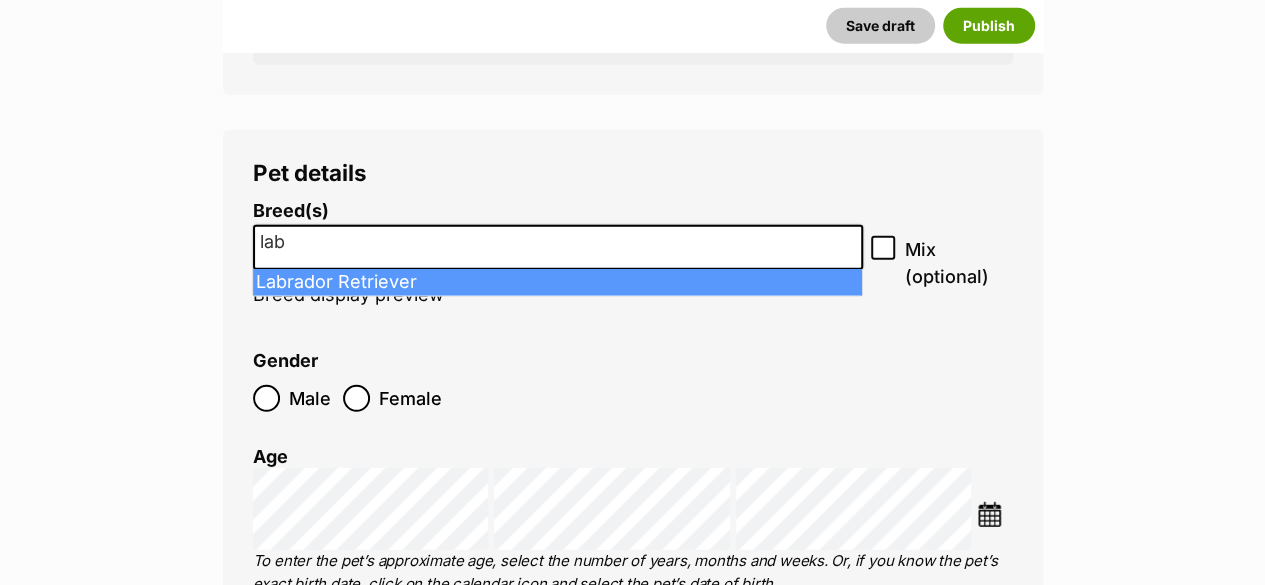 type on "lab" 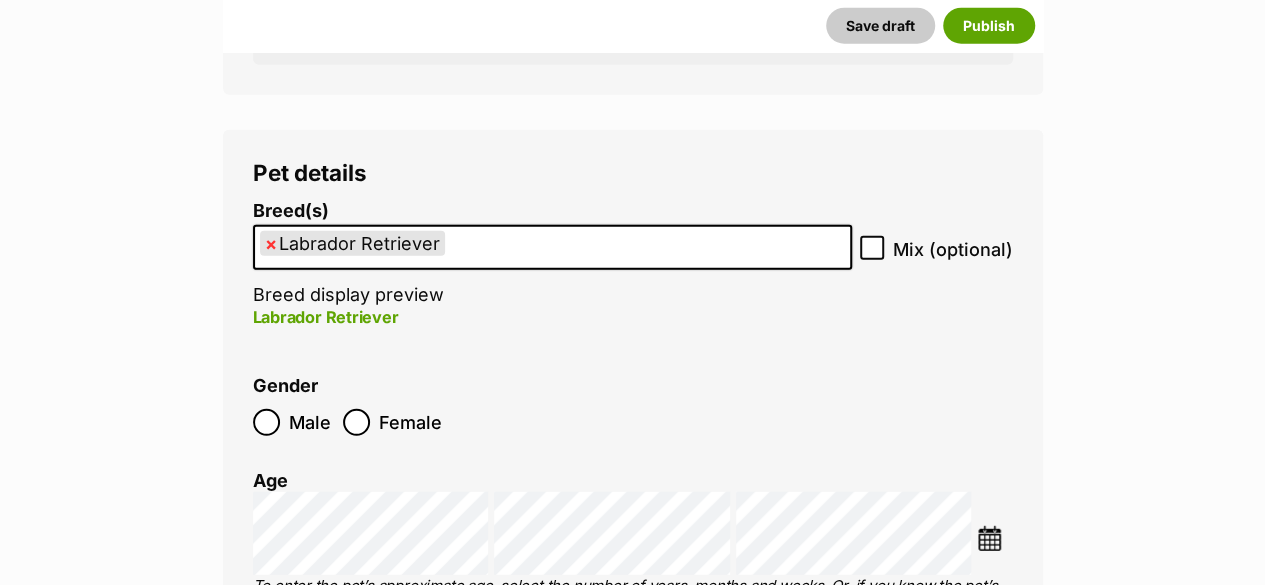 click on "× Labrador Retriever" at bounding box center (552, 247) 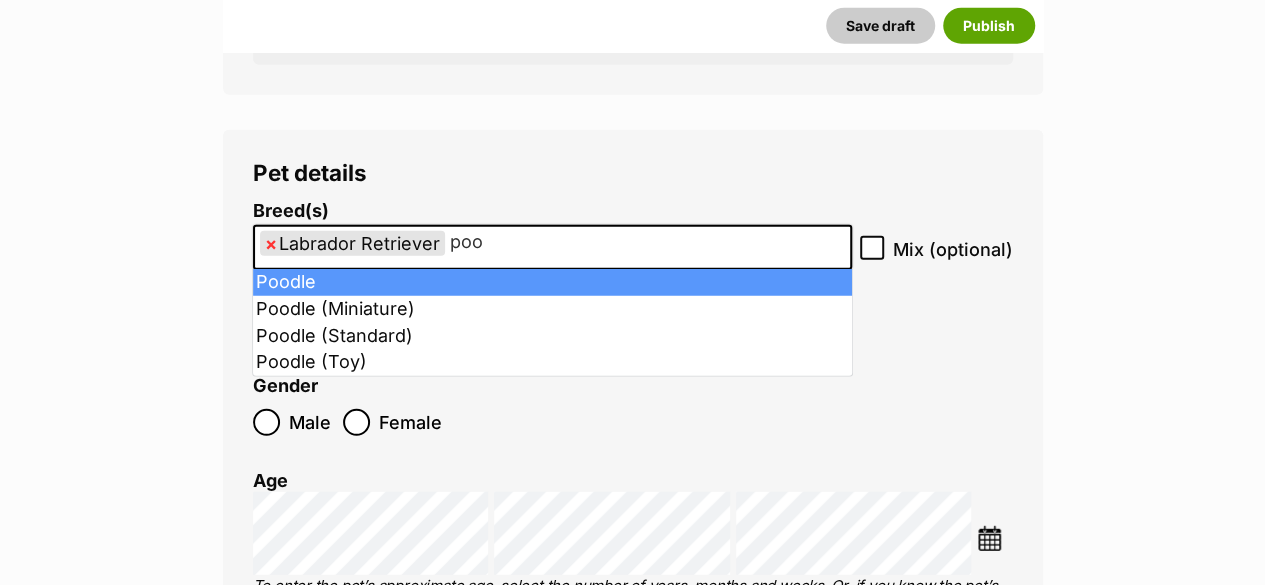 type on "poo" 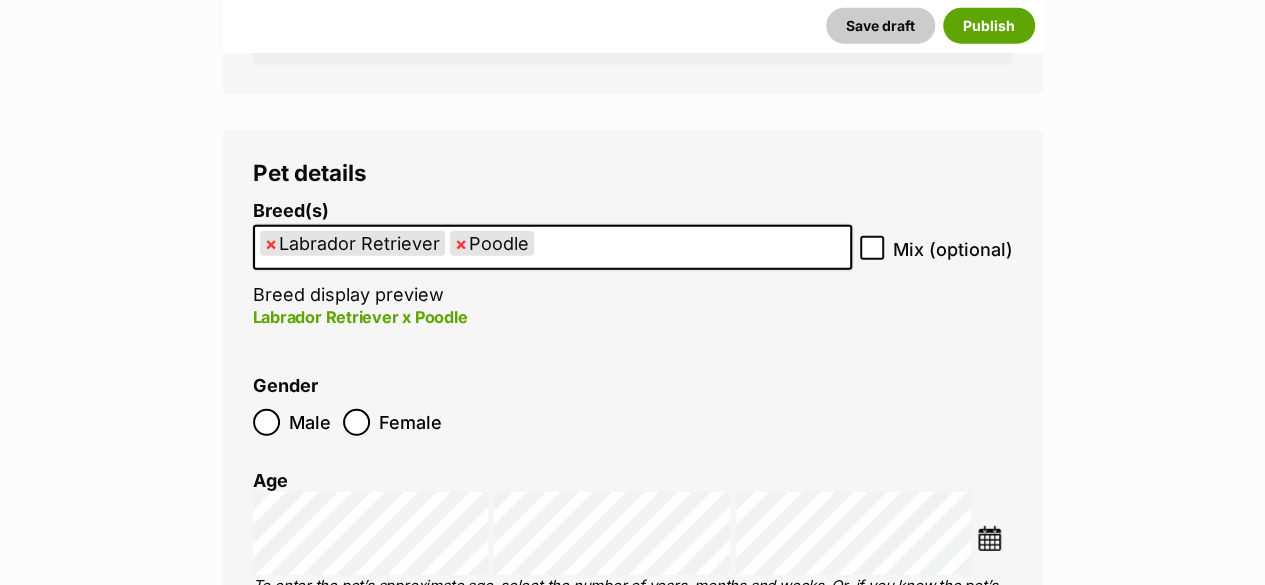 click on "Male
Female" at bounding box center (443, 422) 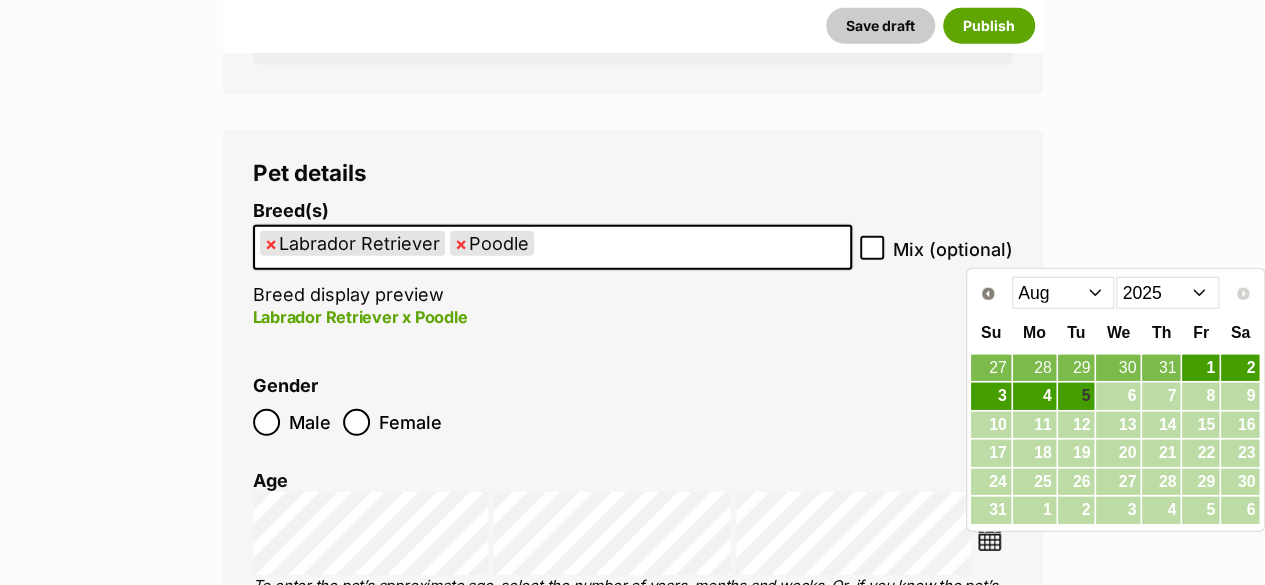 click on "2015 2016 2017 2018 2019 2020 2021 2022 2023 2024 2025" at bounding box center (1167, 293) 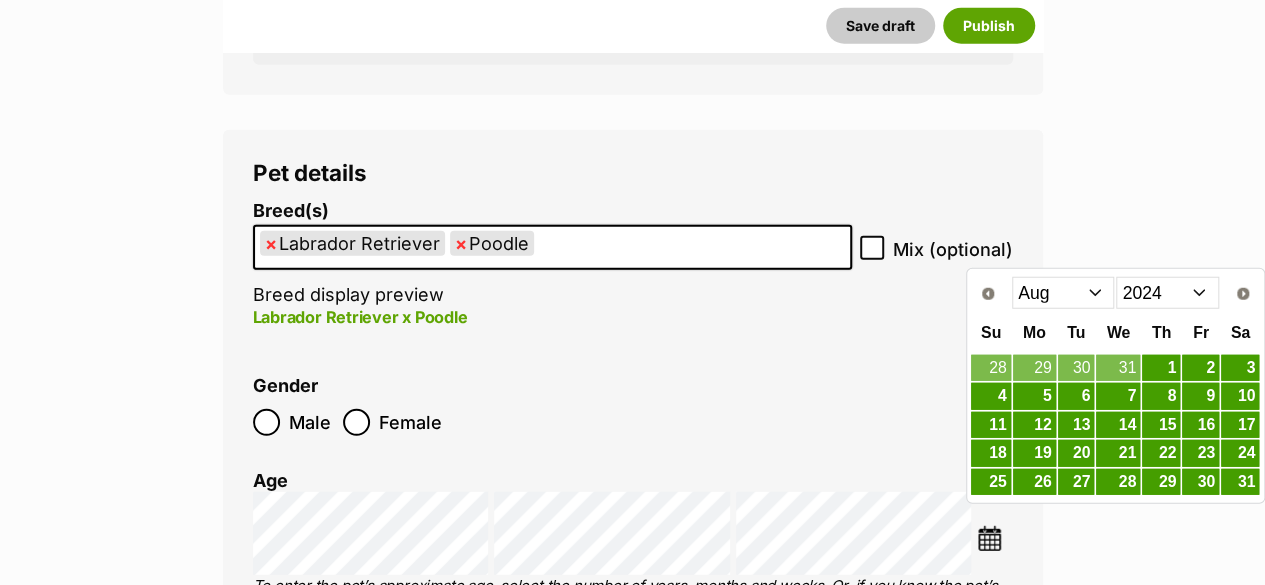 click on "Jan Feb Mar Apr May Jun Jul Aug Sep Oct Nov Dec" at bounding box center [1063, 293] 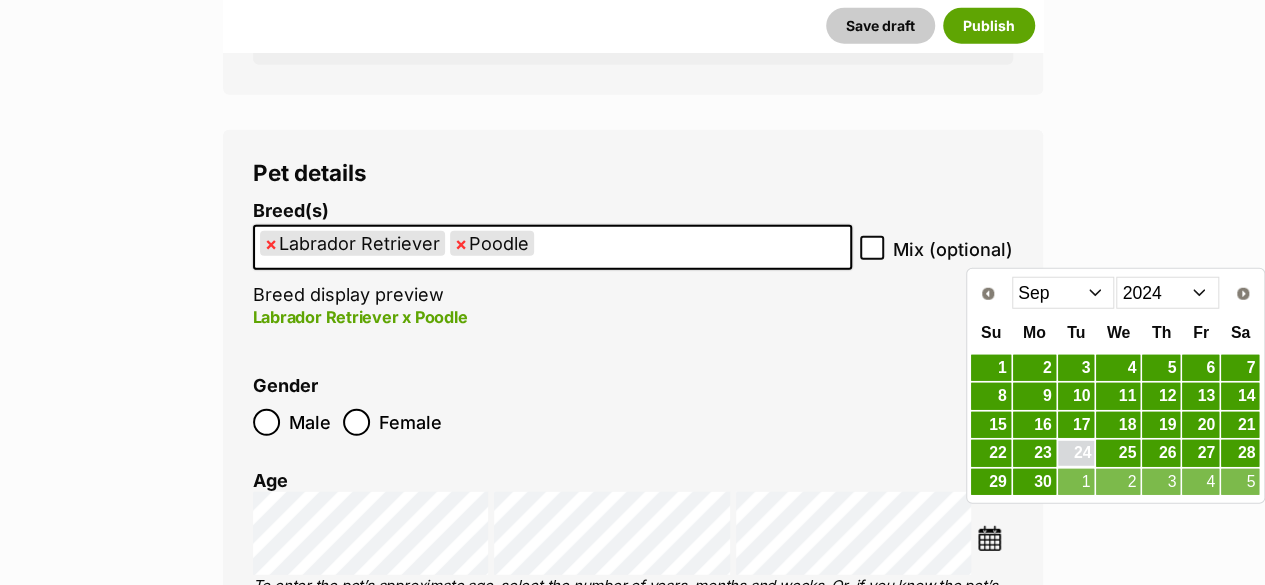 click on "24" at bounding box center [1076, 453] 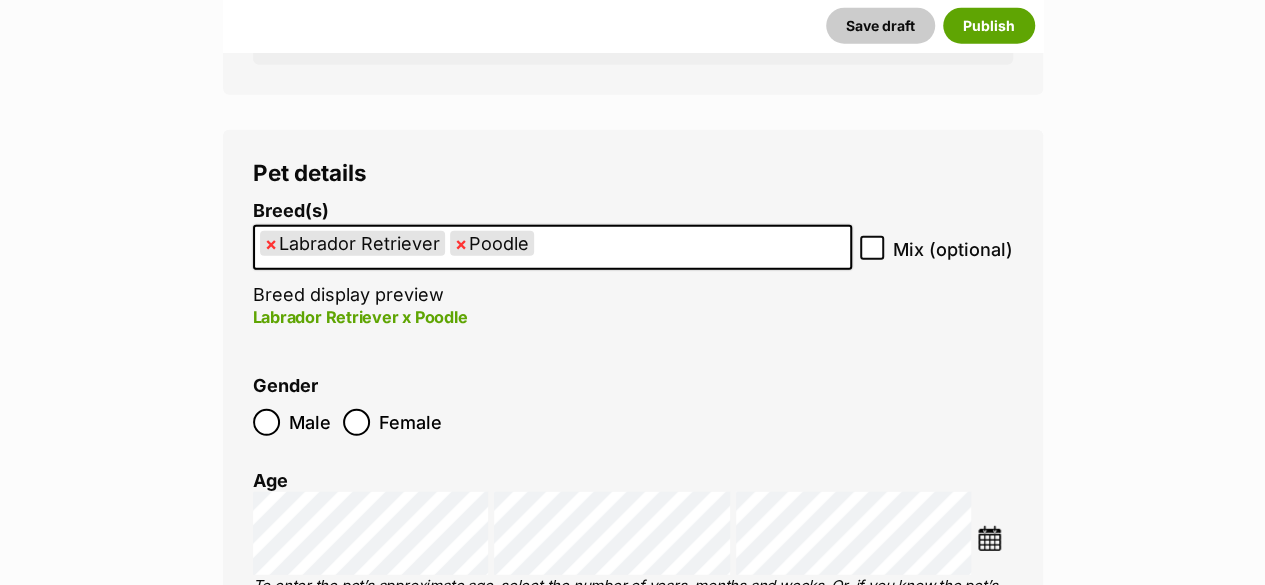 click at bounding box center (989, 538) 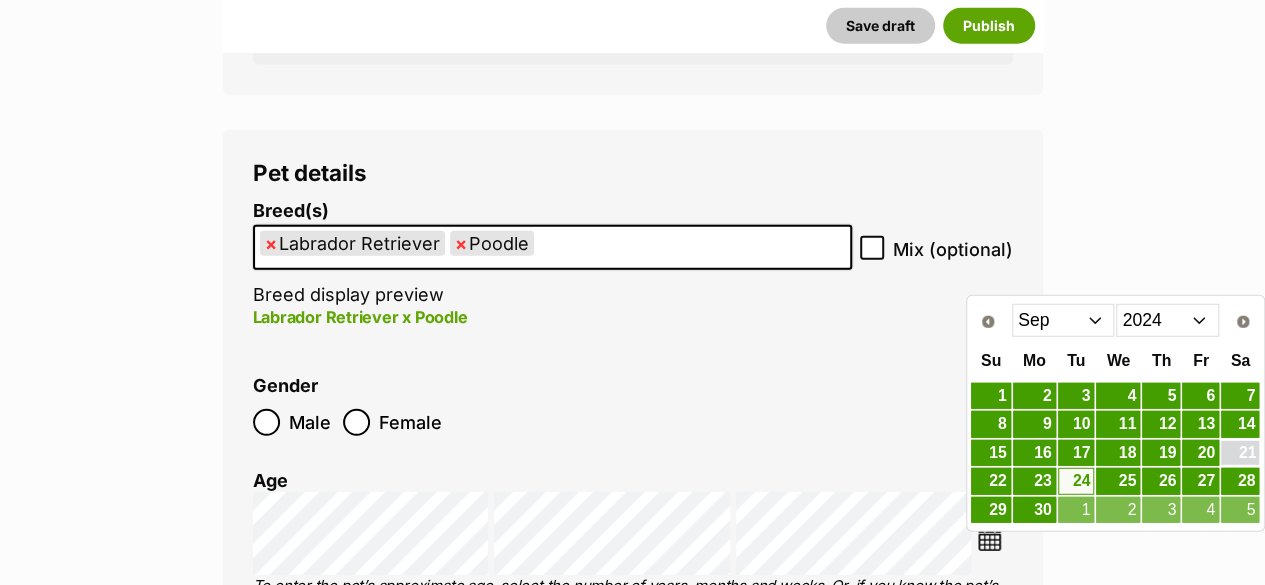 click on "21" at bounding box center [1240, 453] 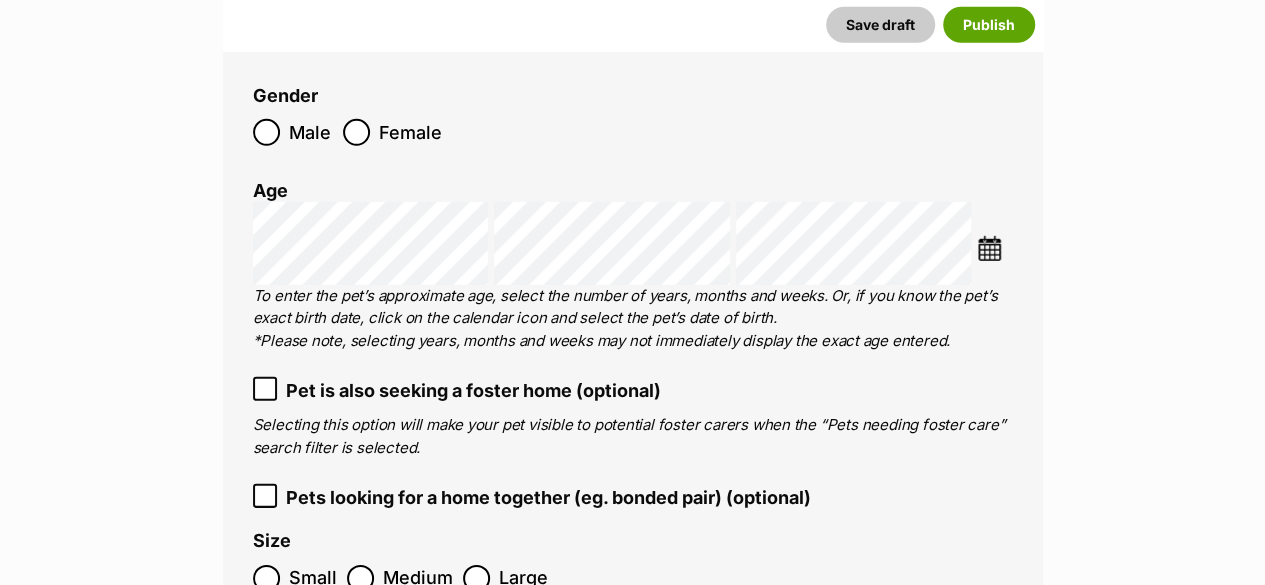 scroll, scrollTop: 2922, scrollLeft: 0, axis: vertical 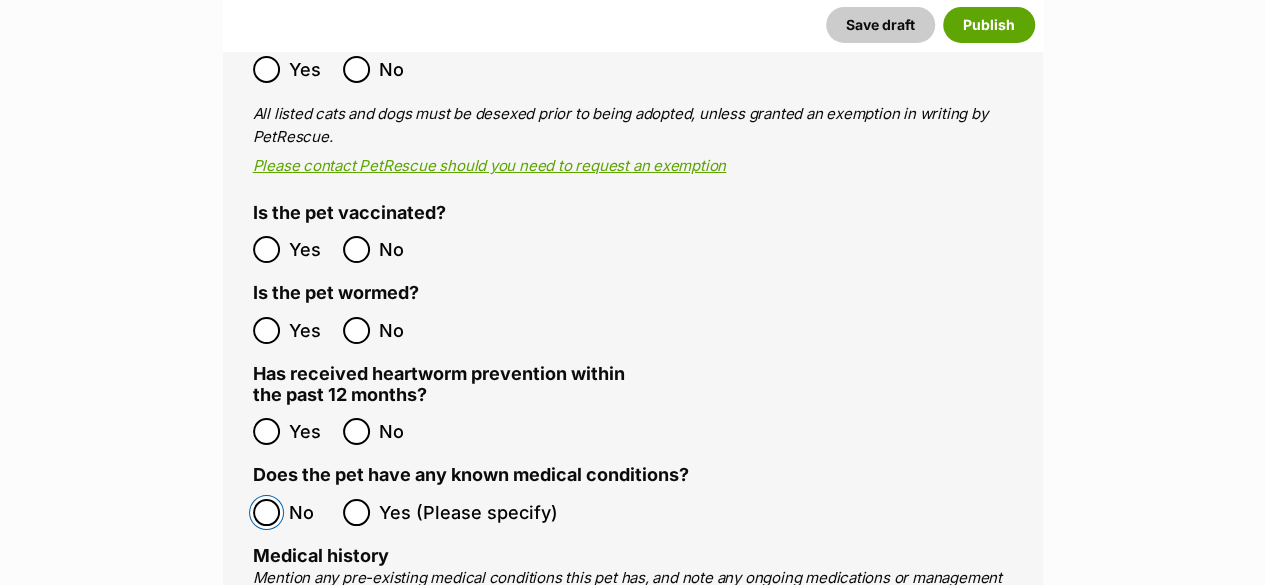 click on "No" at bounding box center (293, 512) 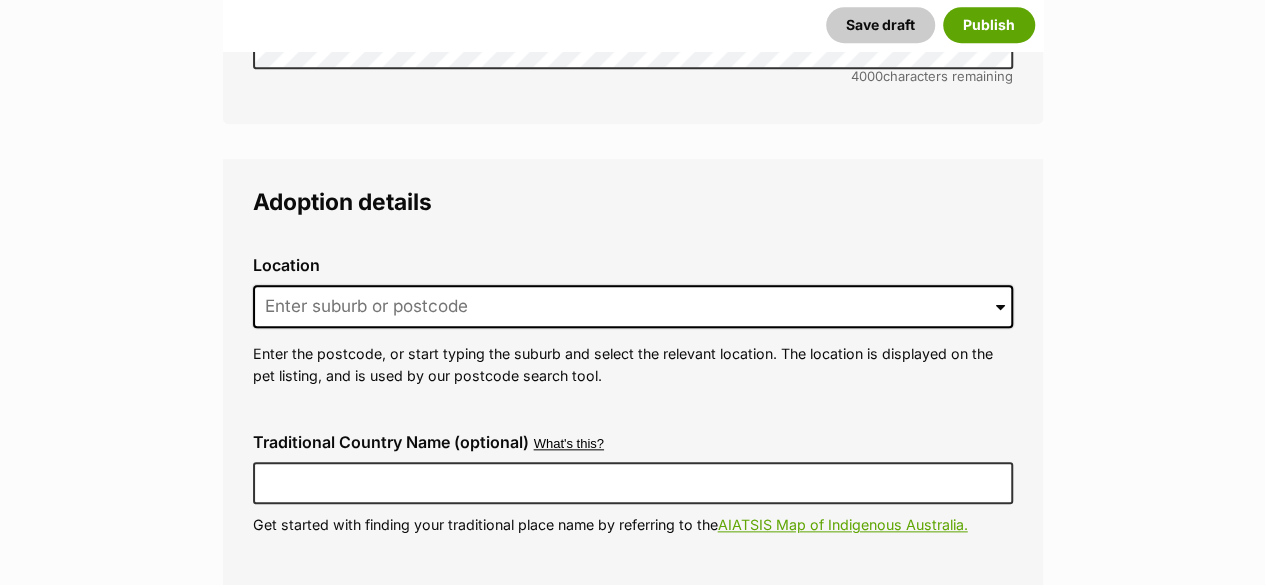 scroll, scrollTop: 4822, scrollLeft: 0, axis: vertical 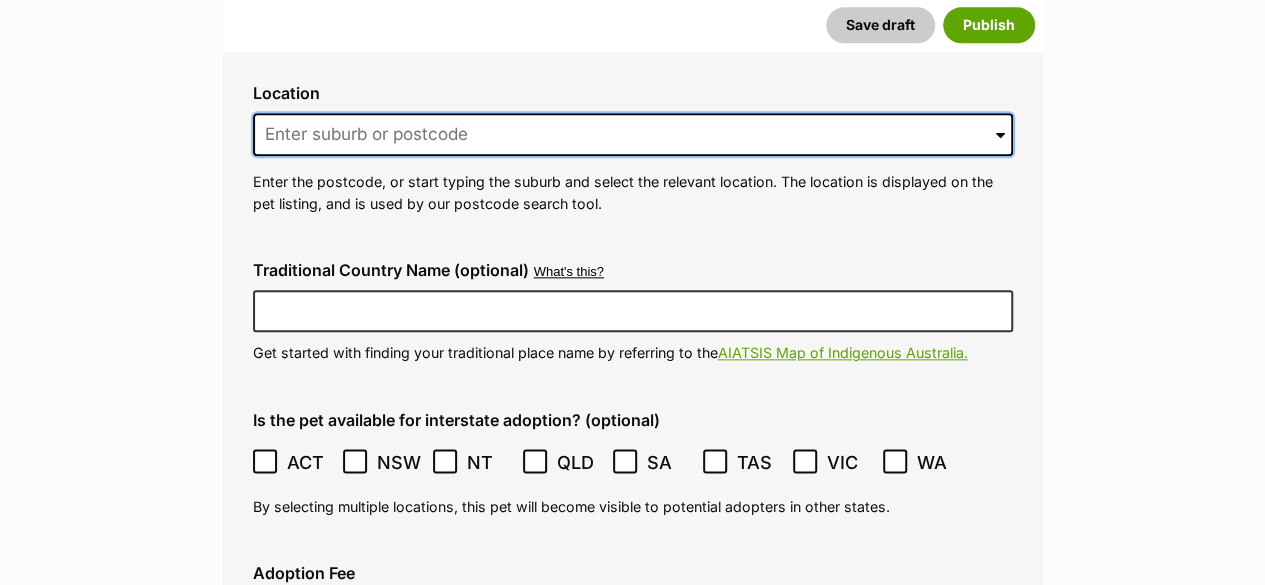 click at bounding box center [633, 135] 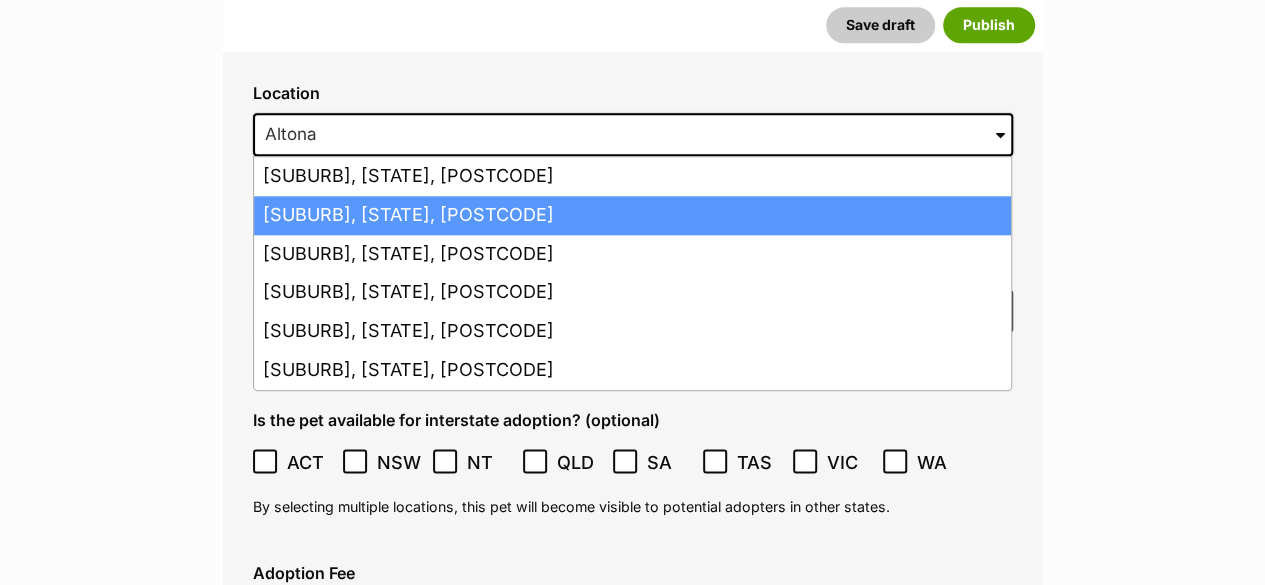 click on "Altona, Victoria, 3018" at bounding box center (632, 215) 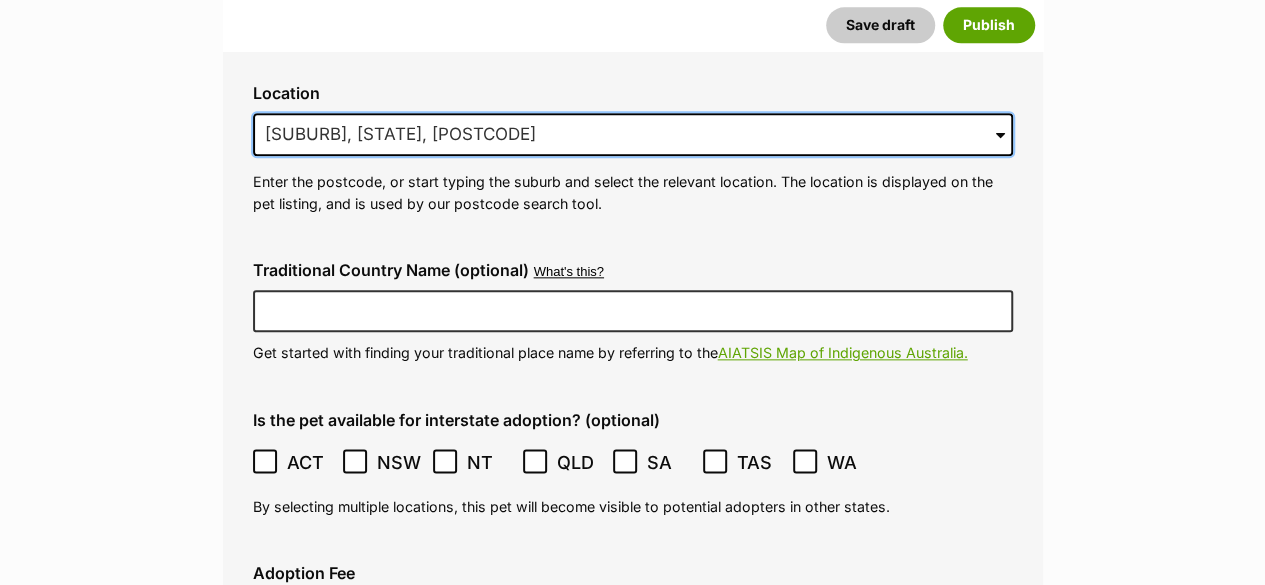 drag, startPoint x: 456, startPoint y: 131, endPoint x: 243, endPoint y: 128, distance: 213.02112 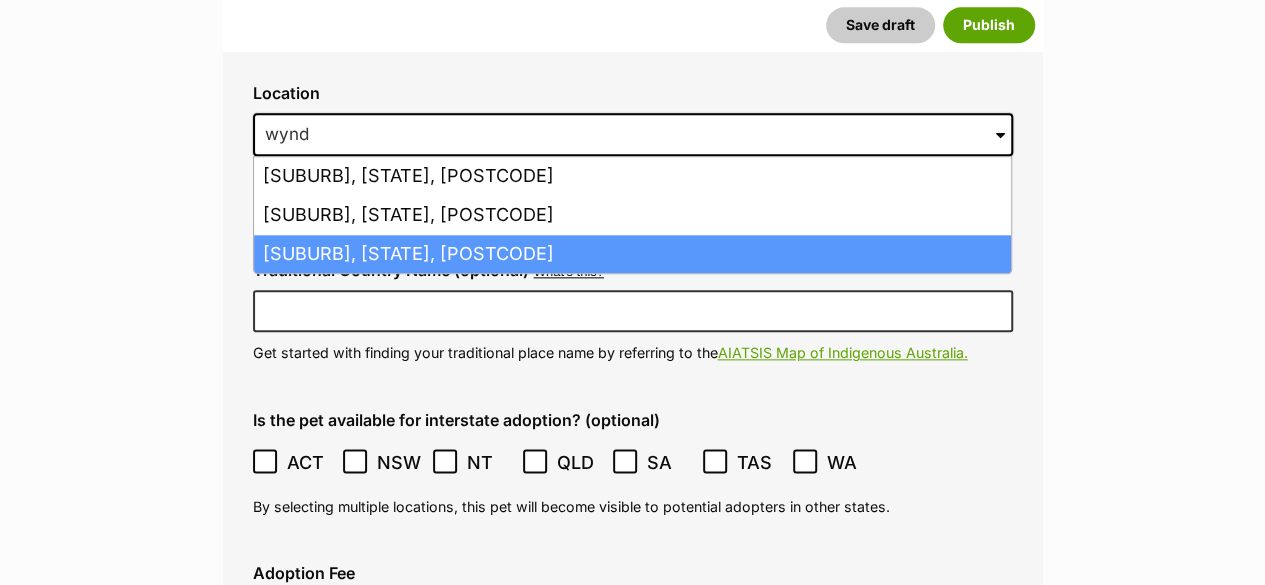 click on "Wyndham Vale, Victoria, 3024" at bounding box center [632, 254] 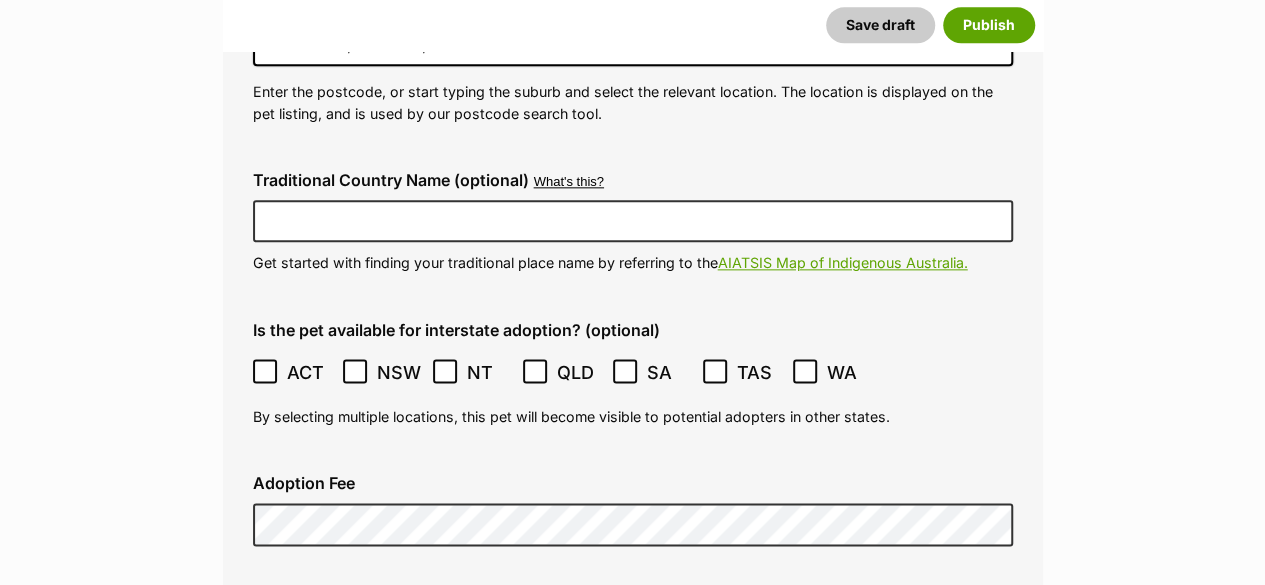 scroll, scrollTop: 5022, scrollLeft: 0, axis: vertical 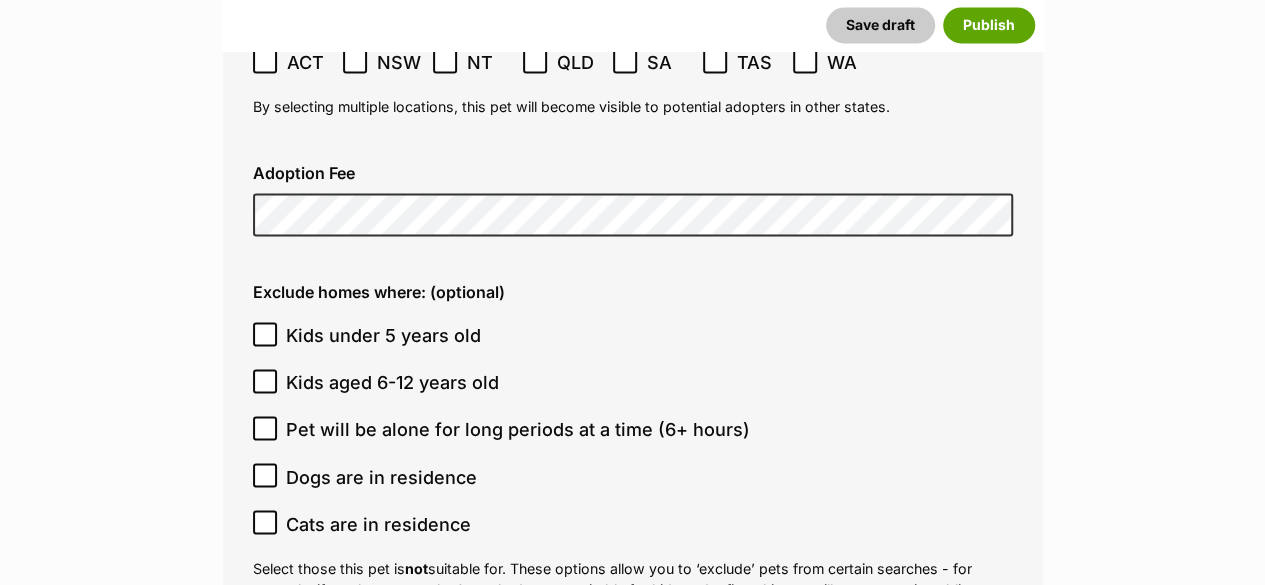 click on "Kids under 5 years old" at bounding box center [383, 335] 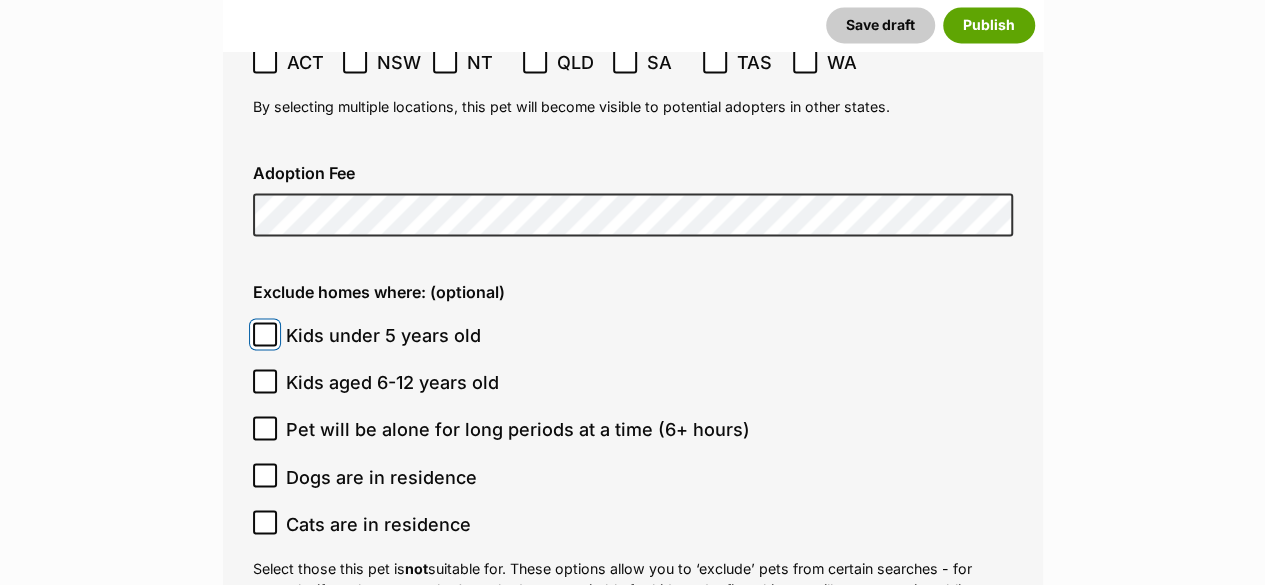 click on "Kids under 5 years old" at bounding box center (265, 334) 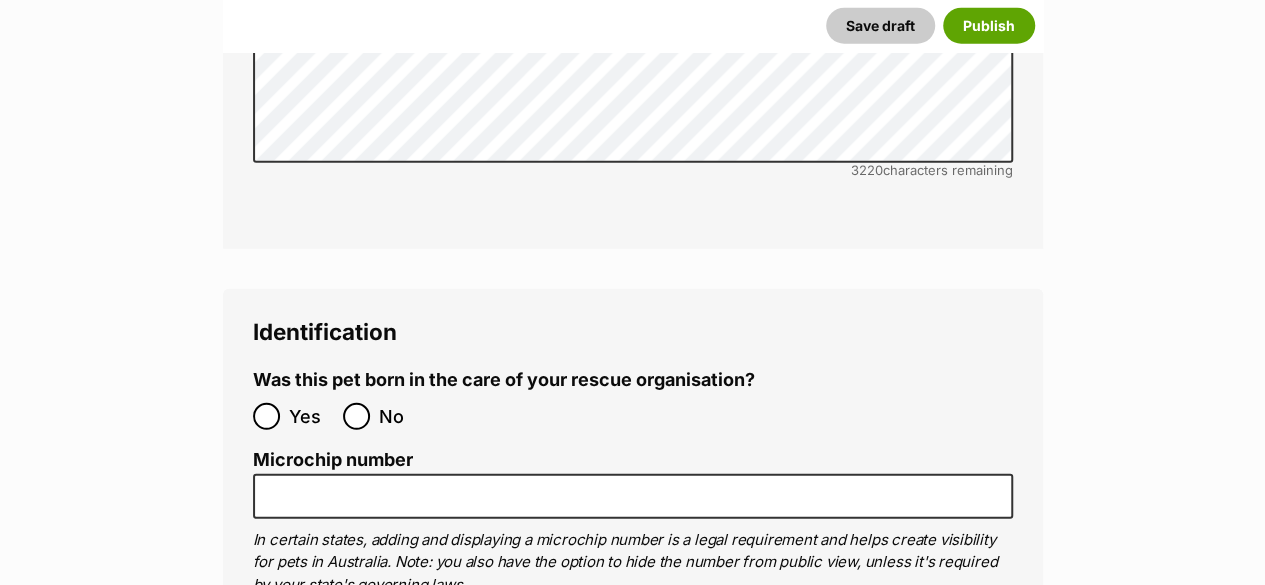 scroll, scrollTop: 6422, scrollLeft: 0, axis: vertical 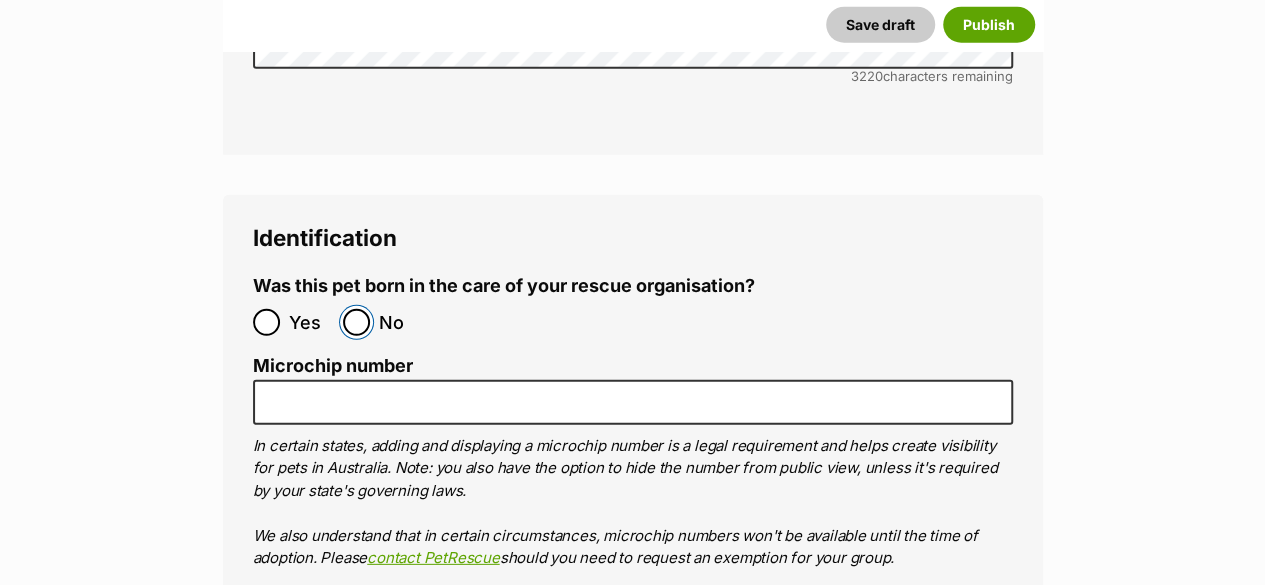 click on "No" at bounding box center [356, 322] 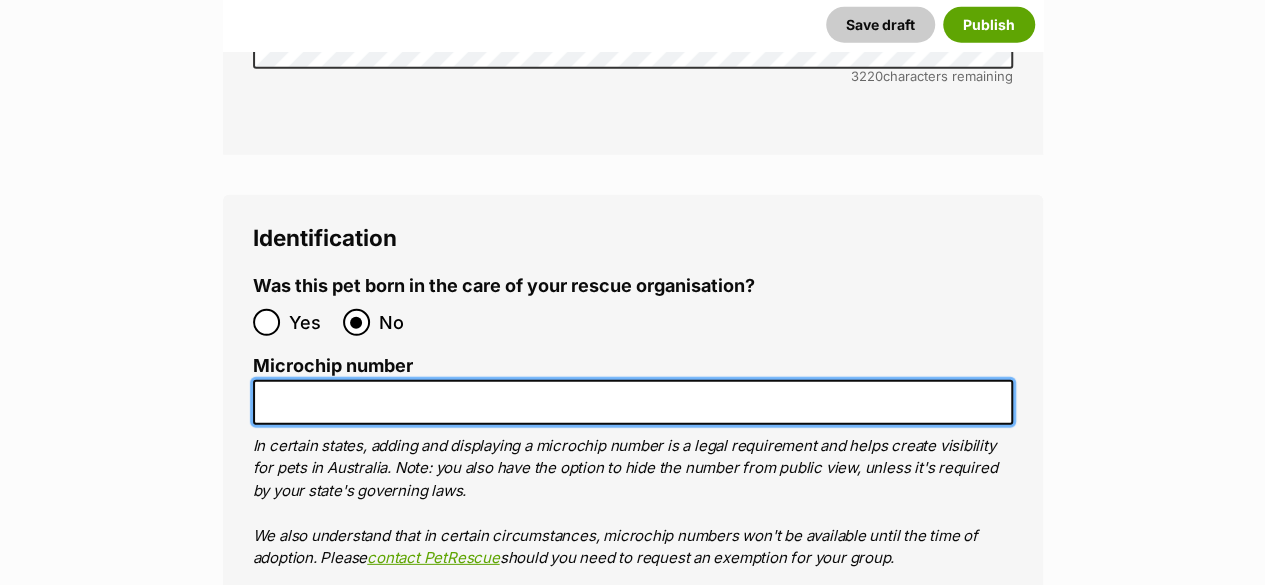 click on "Microchip number" at bounding box center (633, 402) 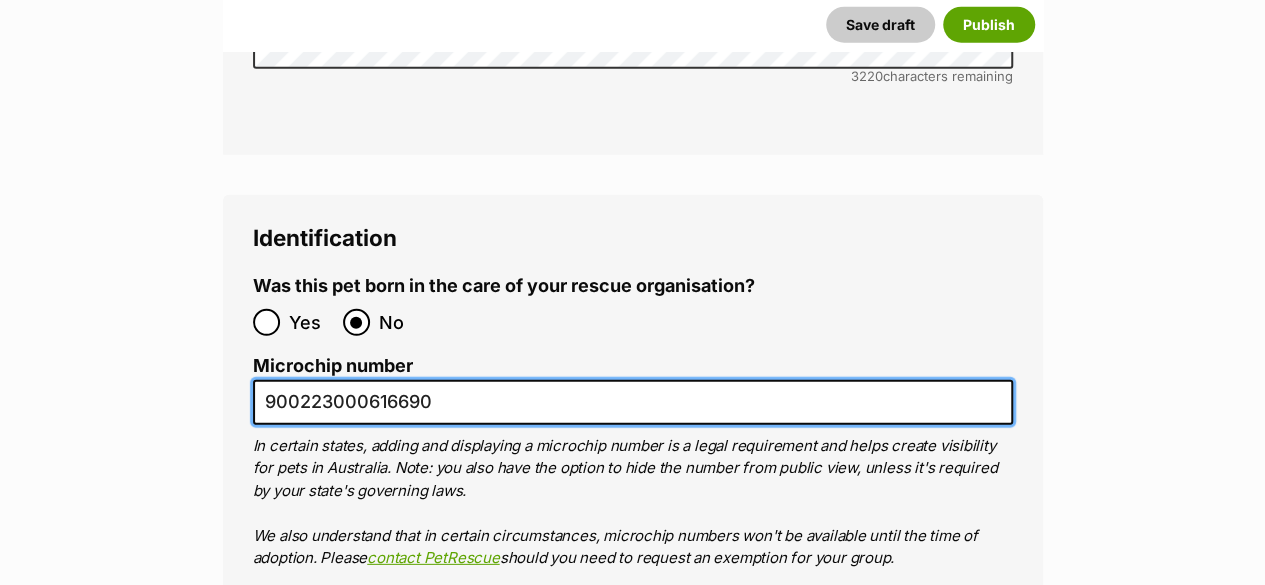 scroll, scrollTop: 0, scrollLeft: 0, axis: both 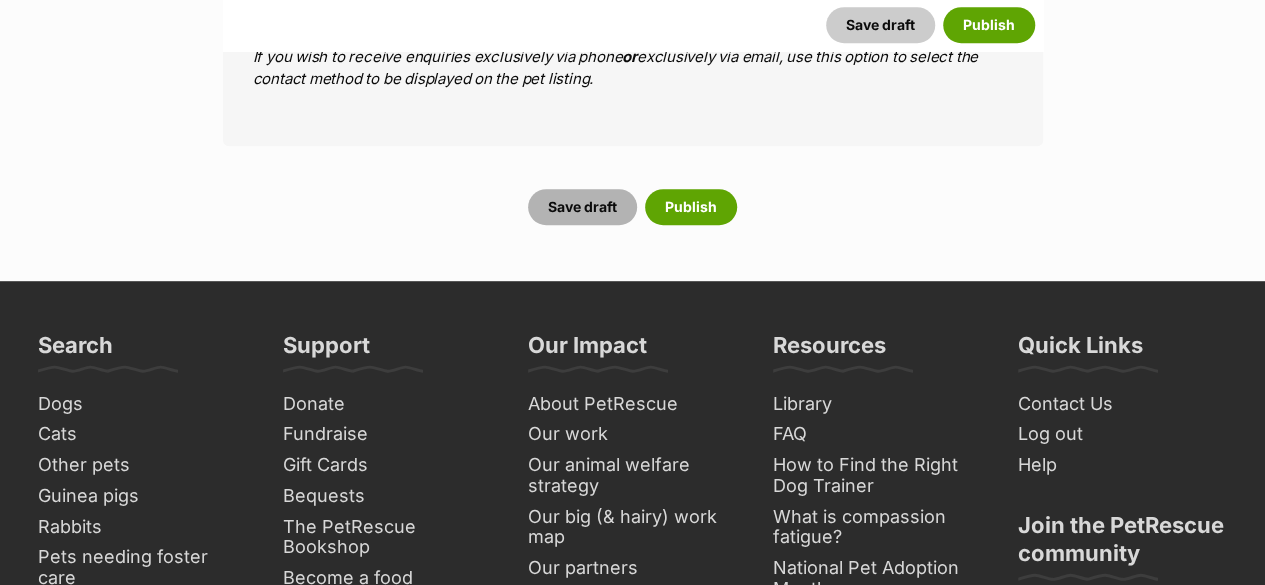 type on "900223000616690" 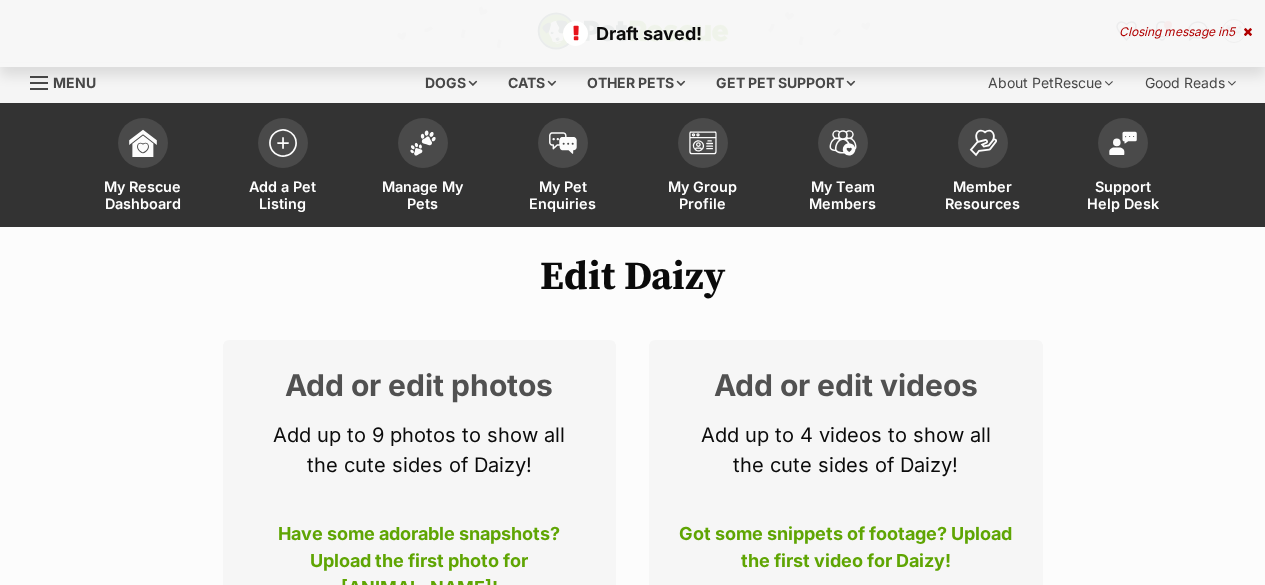 scroll, scrollTop: 0, scrollLeft: 0, axis: both 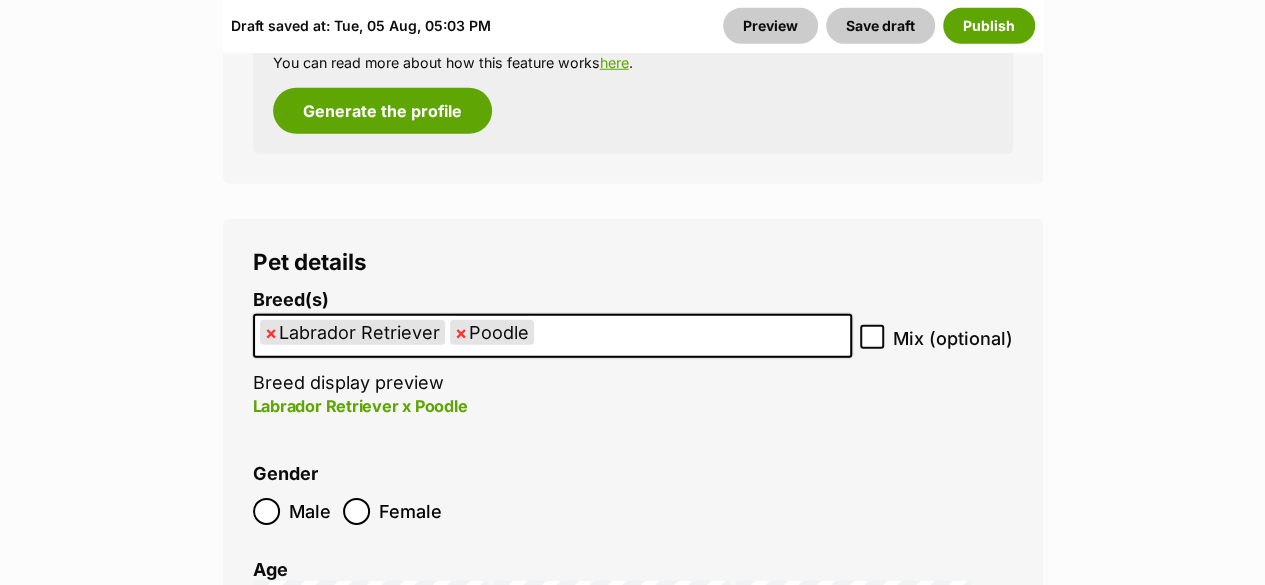 click on "× Labrador Retriever" at bounding box center [352, 332] 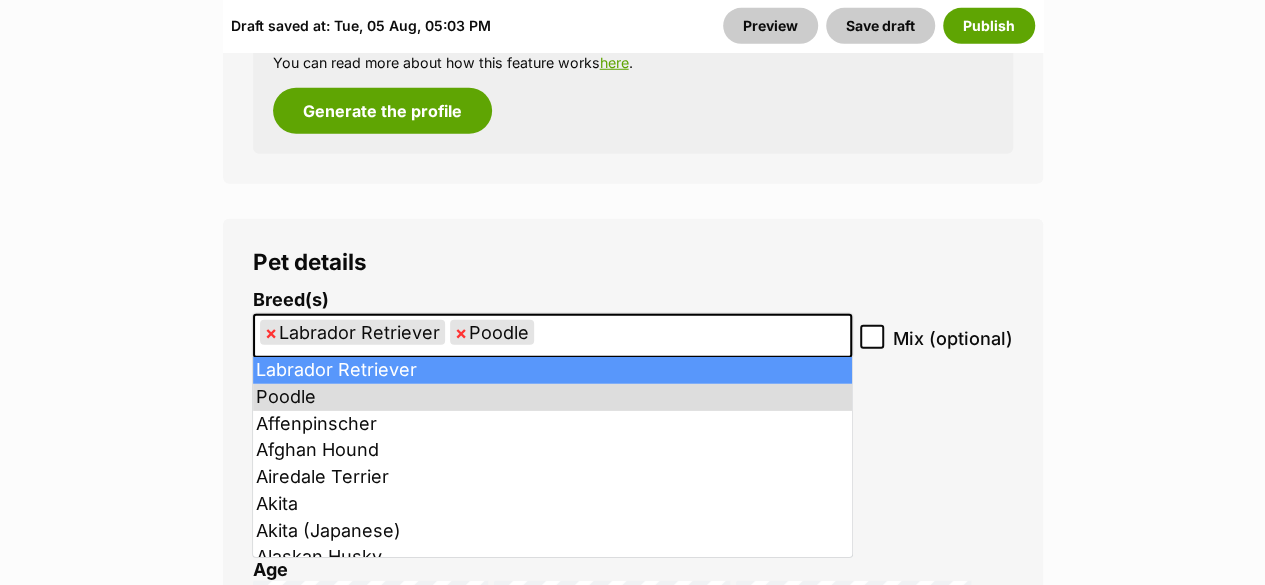click on "×" at bounding box center (271, 332) 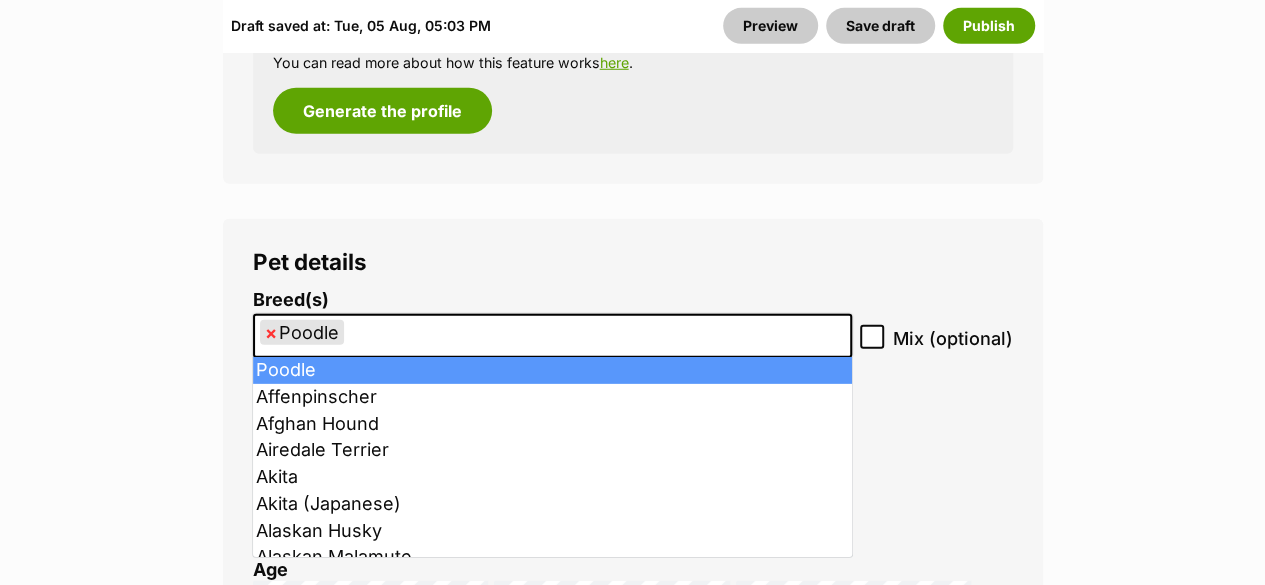 click on "×" at bounding box center [271, 332] 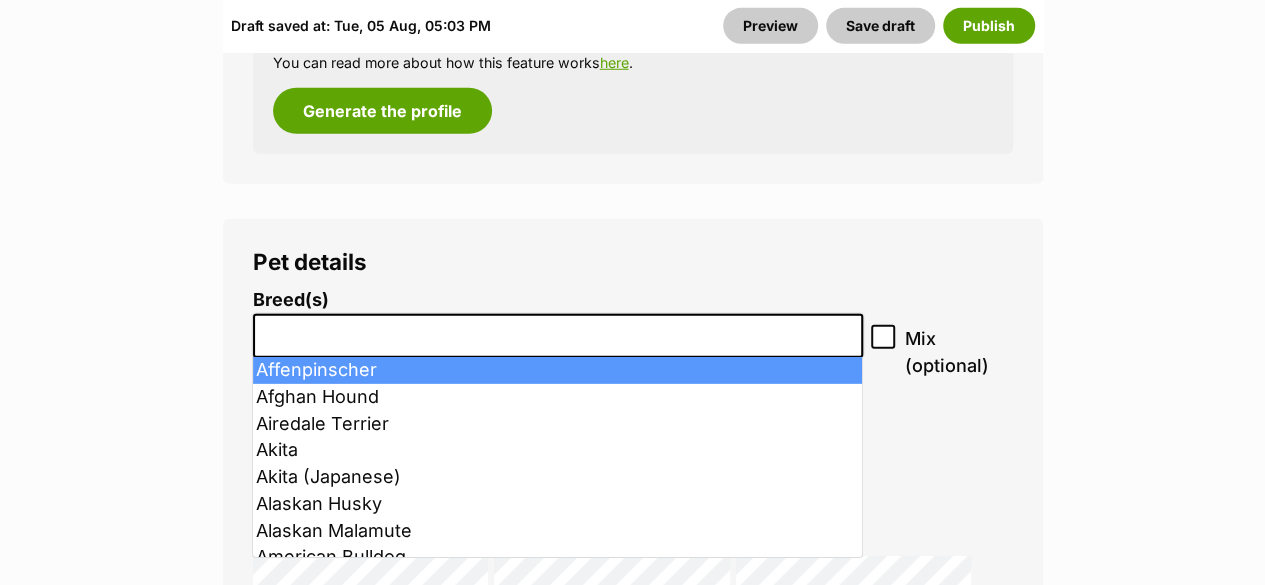 click at bounding box center (558, 331) 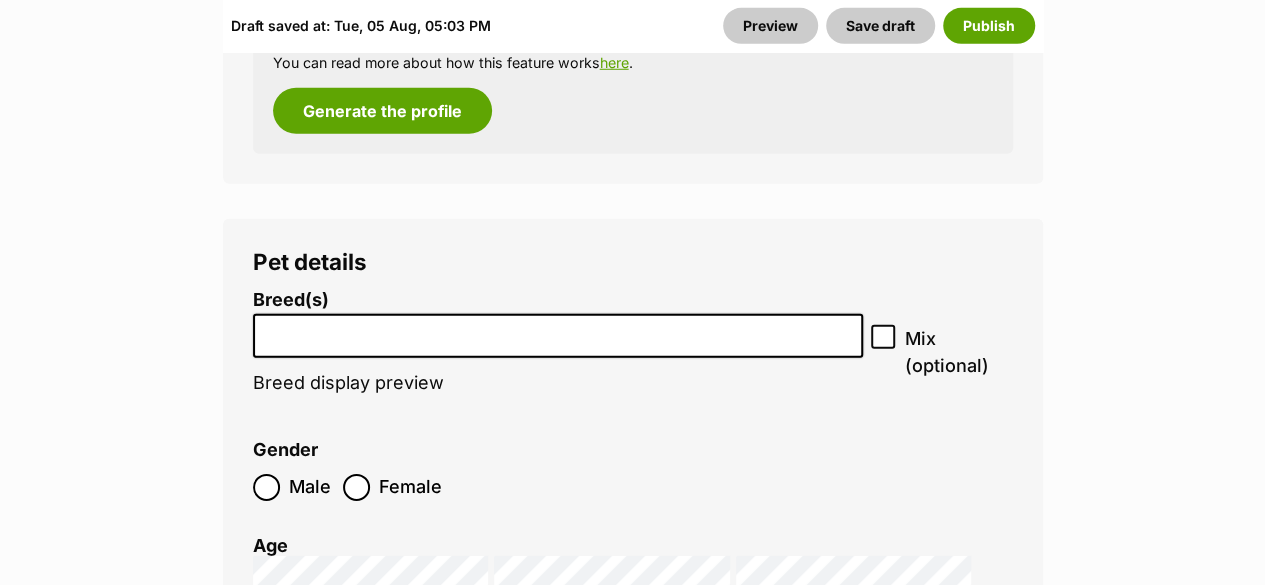 click at bounding box center [558, 336] 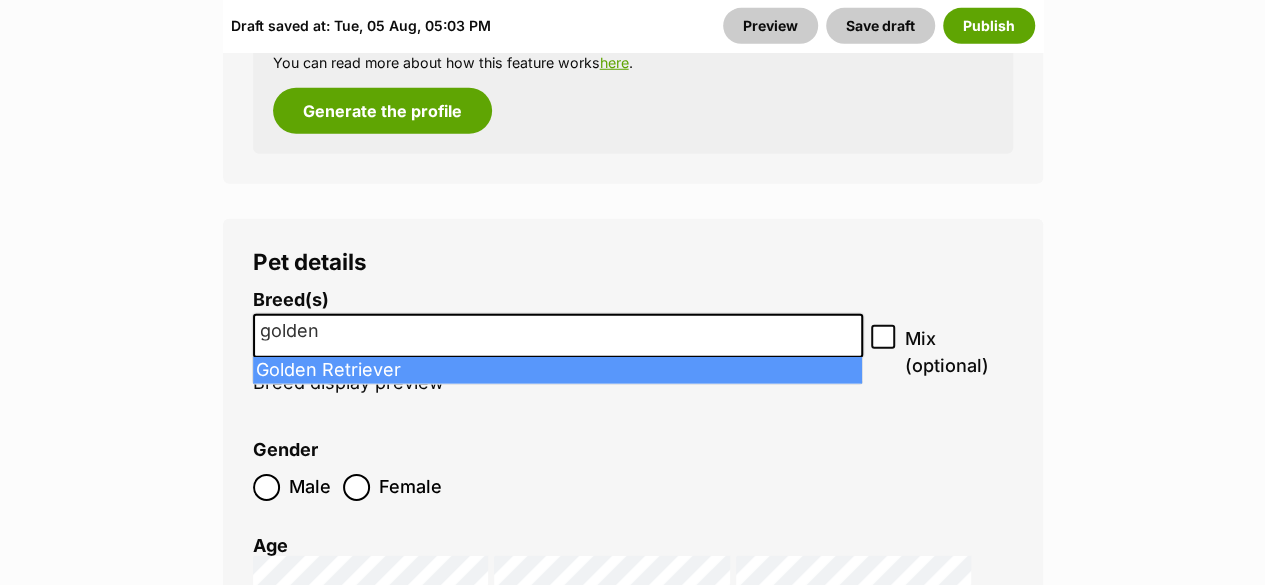 type on "golden" 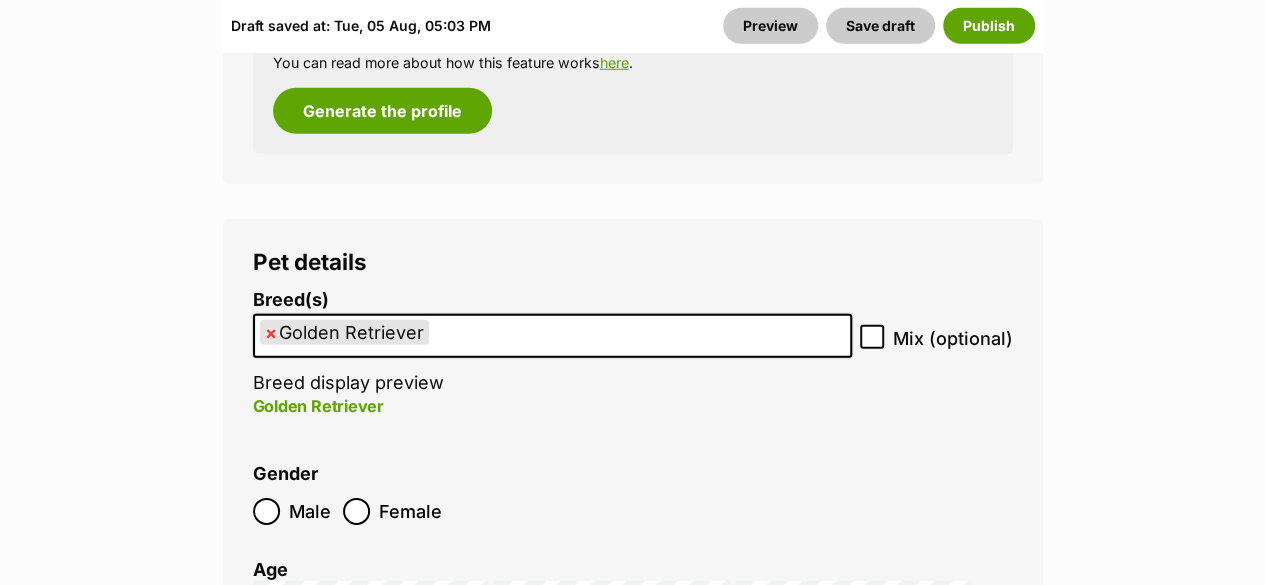 click on "× Golden Retriever" at bounding box center [552, 336] 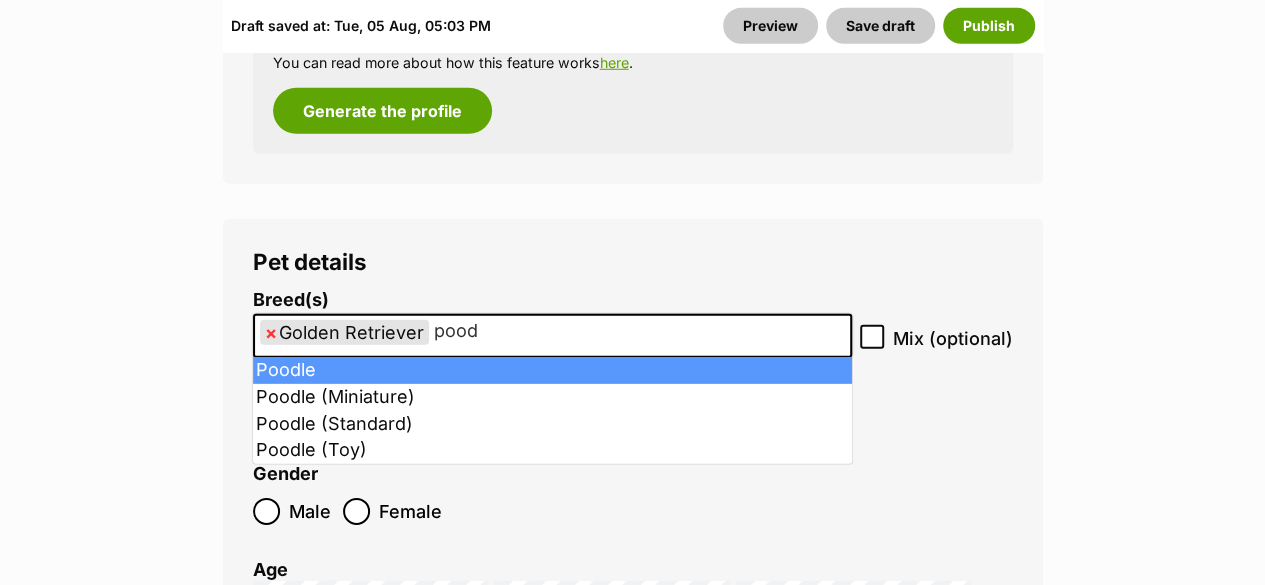 type on "pood" 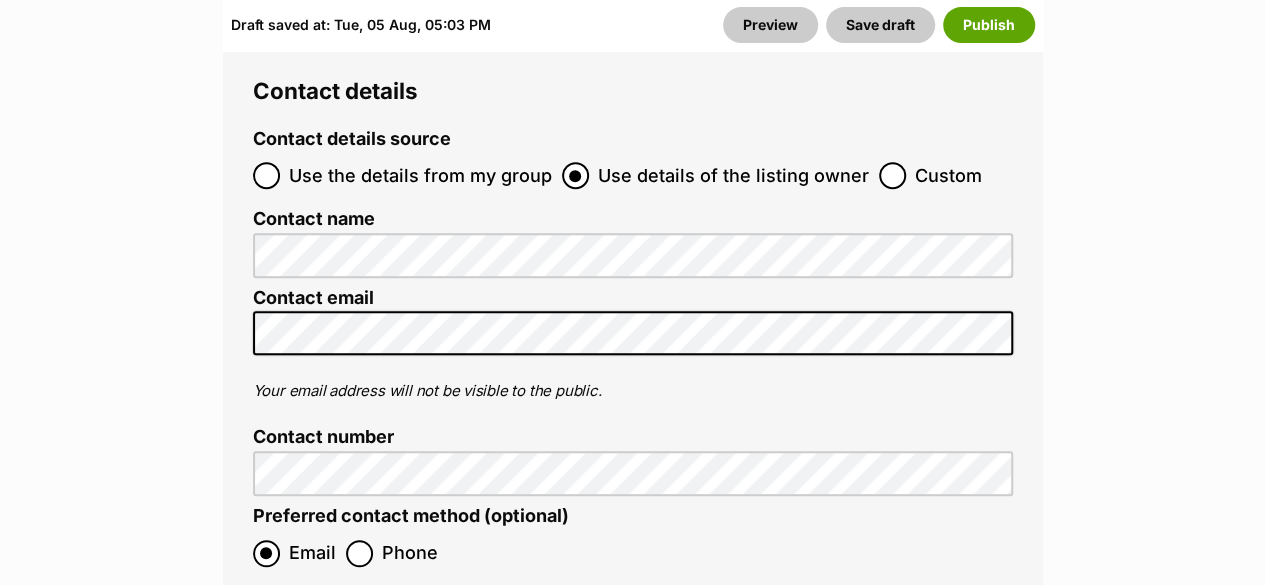 scroll, scrollTop: 8254, scrollLeft: 0, axis: vertical 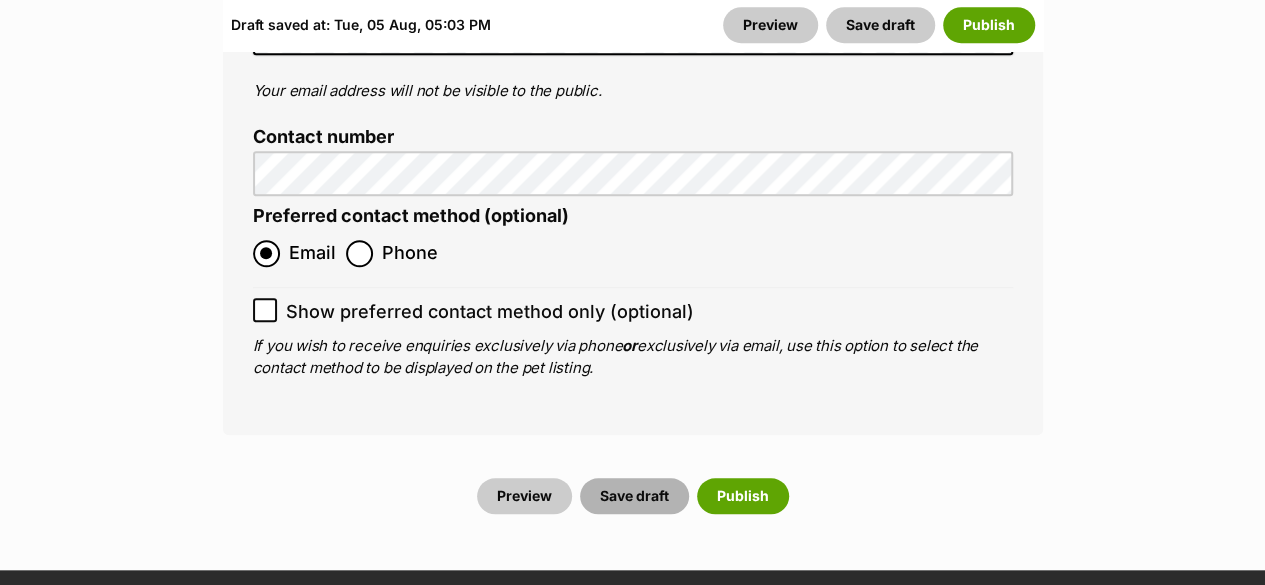 click on "Save draft" at bounding box center (634, 496) 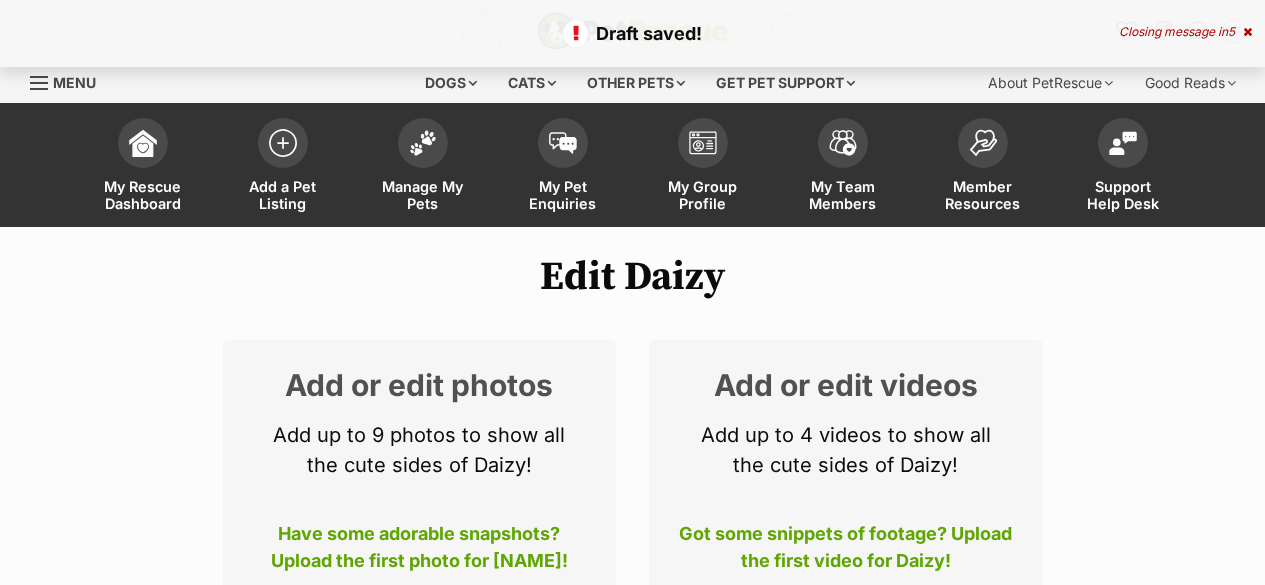 scroll, scrollTop: 0, scrollLeft: 0, axis: both 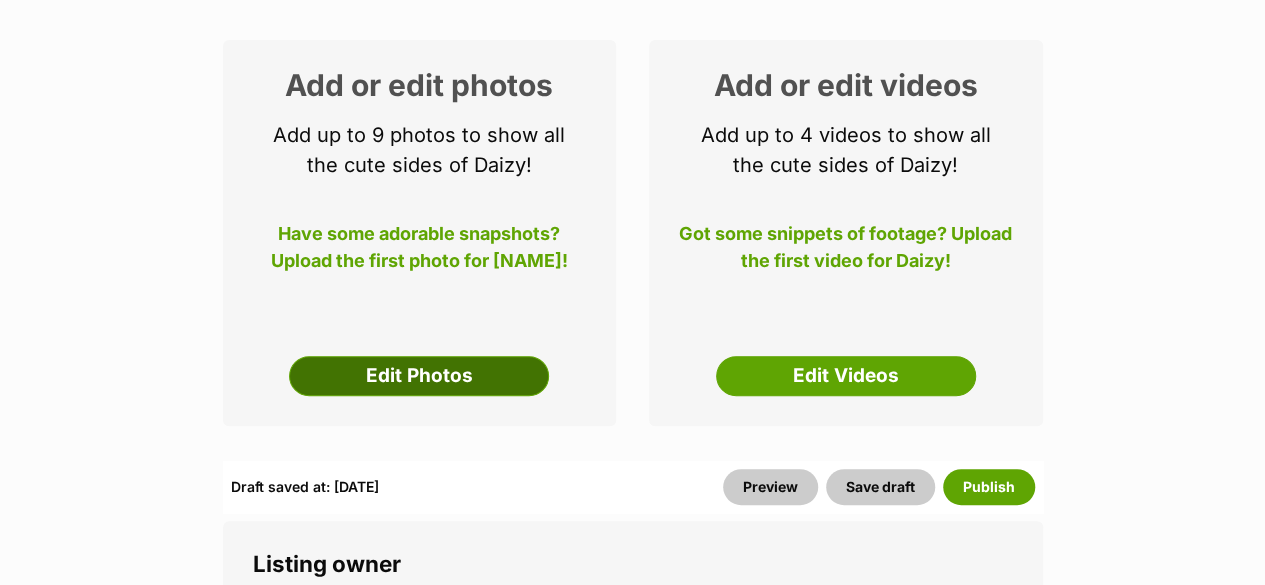 click on "Edit Photos" at bounding box center (419, 376) 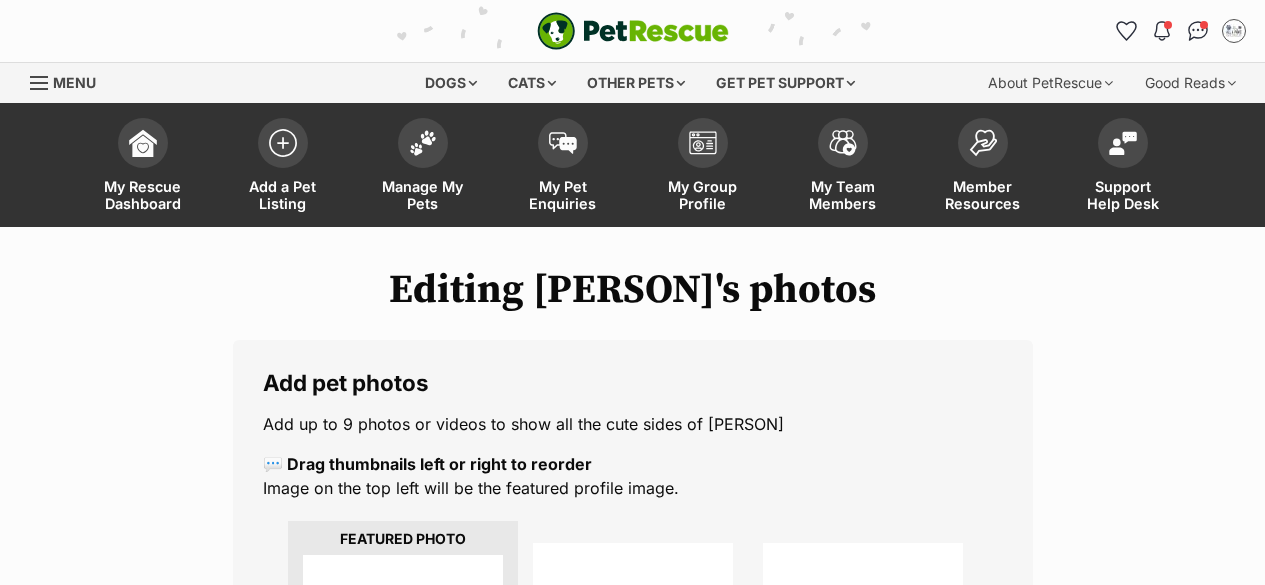 scroll, scrollTop: 0, scrollLeft: 0, axis: both 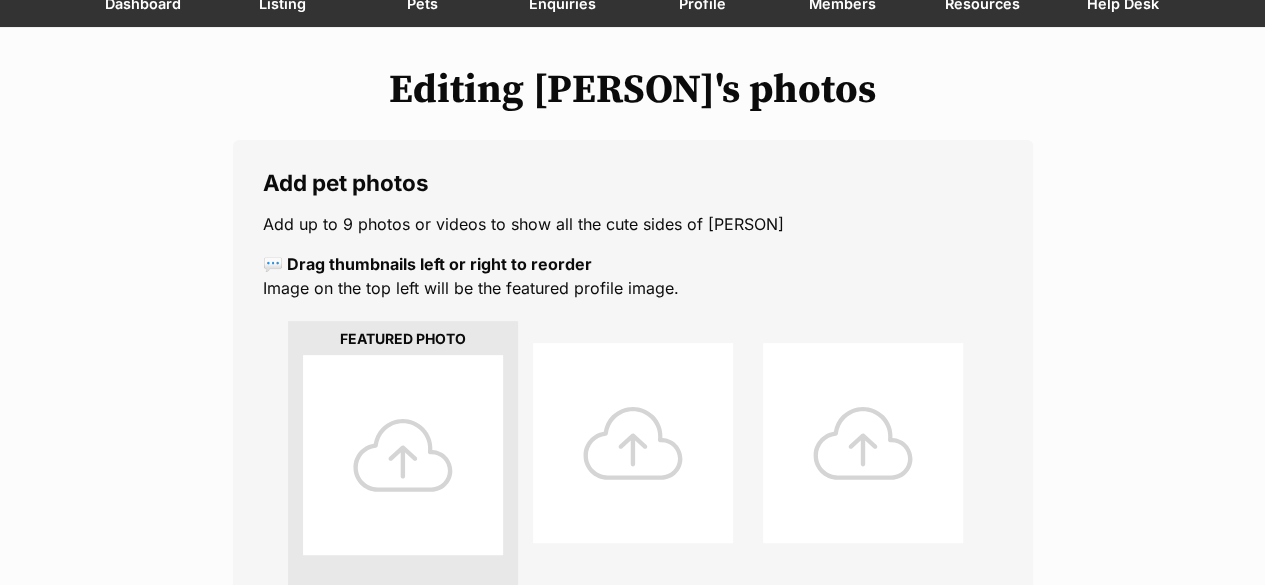 click at bounding box center [403, 455] 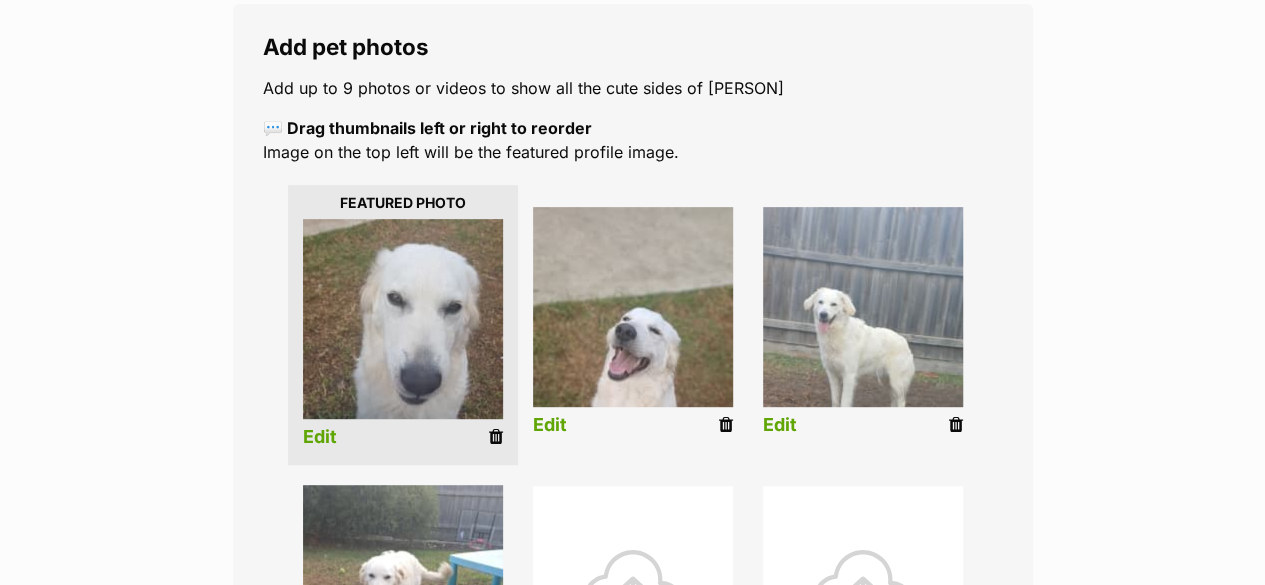 scroll, scrollTop: 400, scrollLeft: 0, axis: vertical 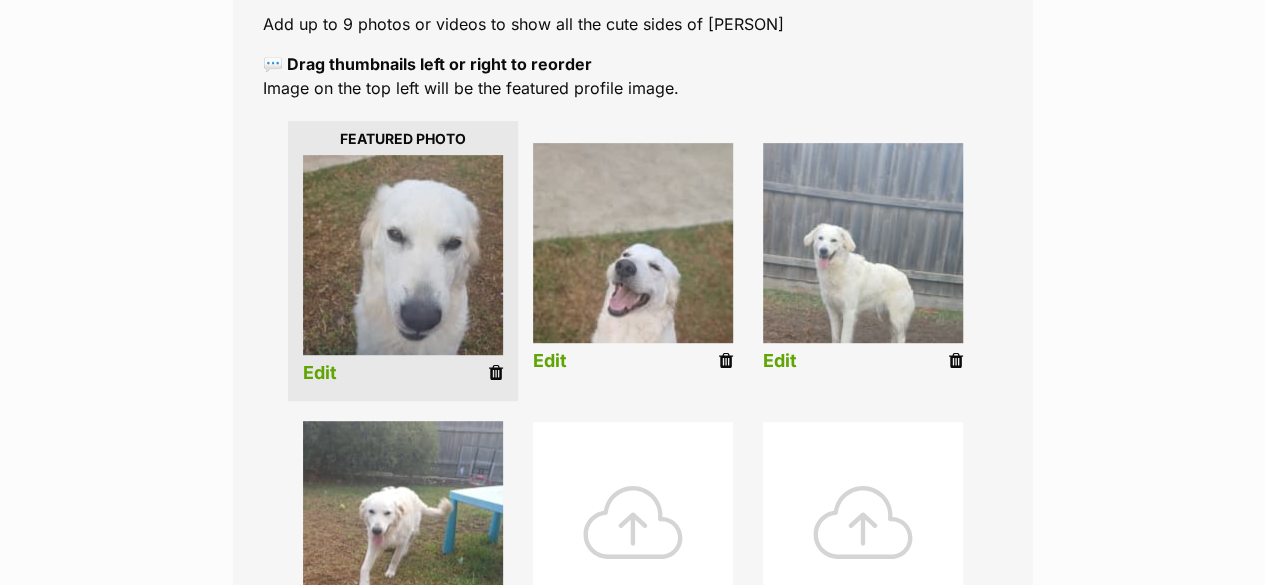 click on "Edit" at bounding box center [550, 361] 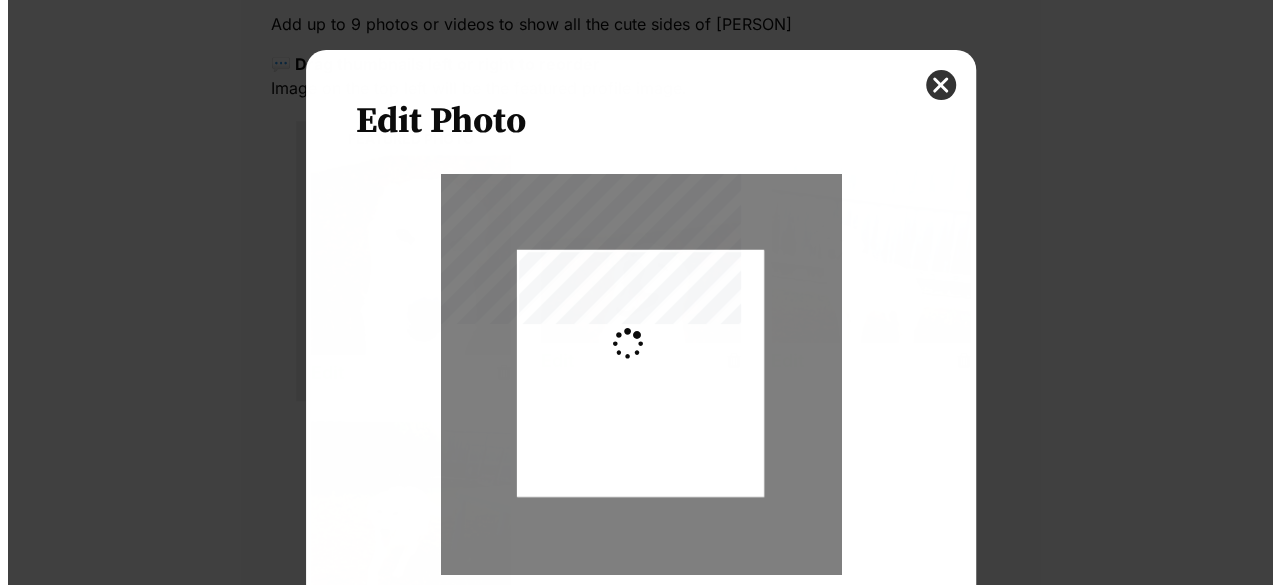 scroll, scrollTop: 0, scrollLeft: 0, axis: both 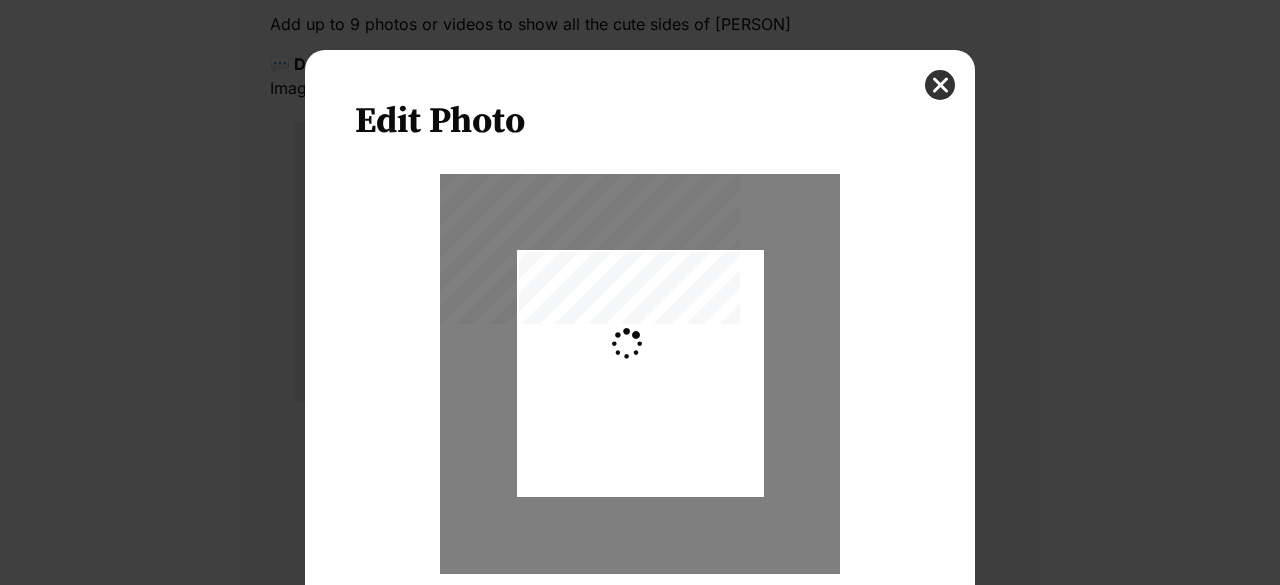 type on "0.2744" 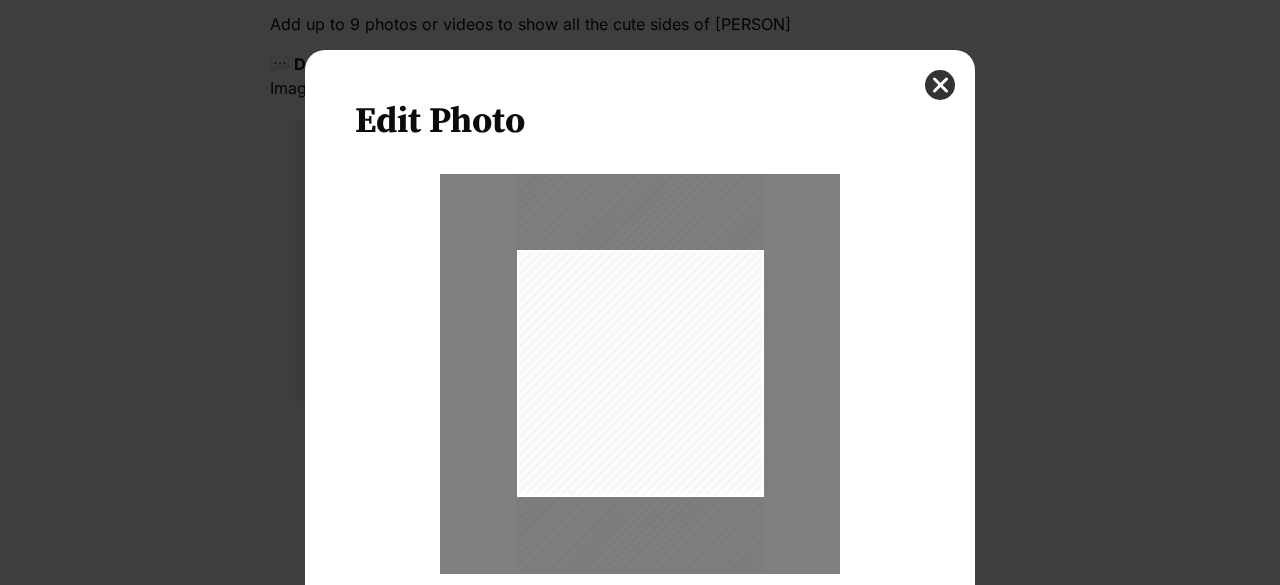 drag, startPoint x: 709, startPoint y: 407, endPoint x: 715, endPoint y: 391, distance: 17.088007 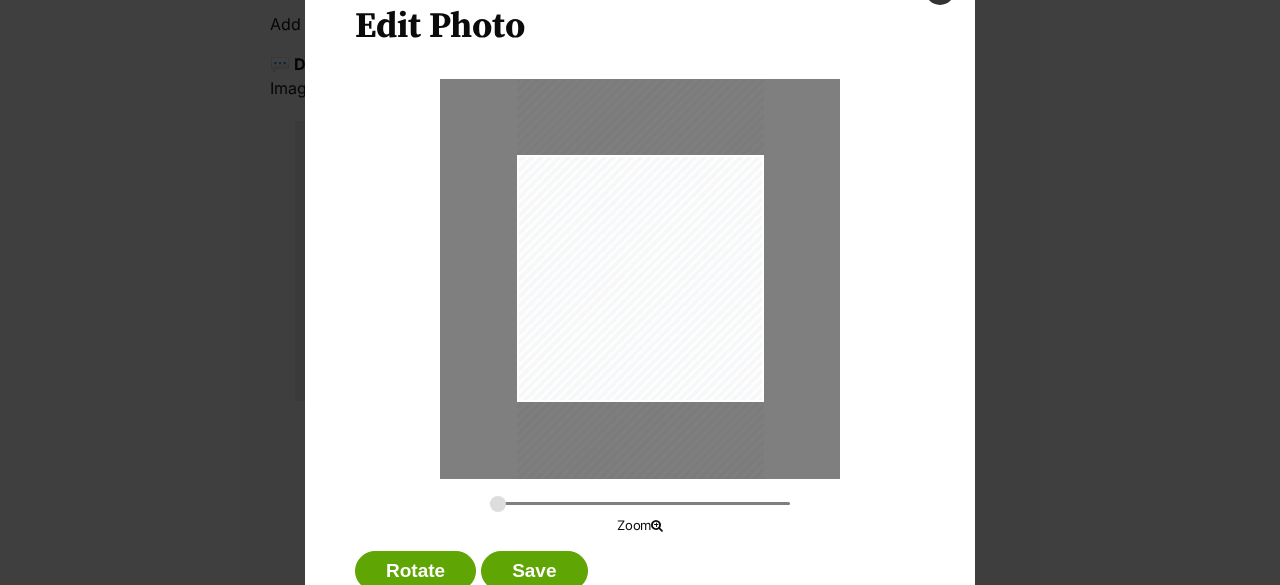 scroll, scrollTop: 160, scrollLeft: 0, axis: vertical 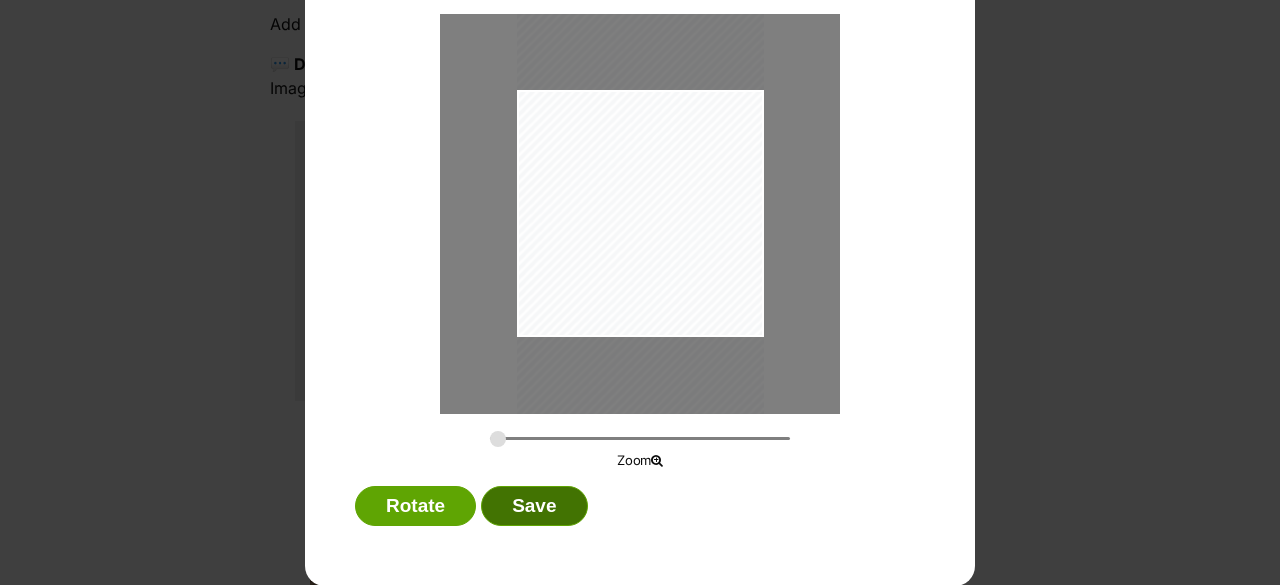 click on "Save" at bounding box center (534, 506) 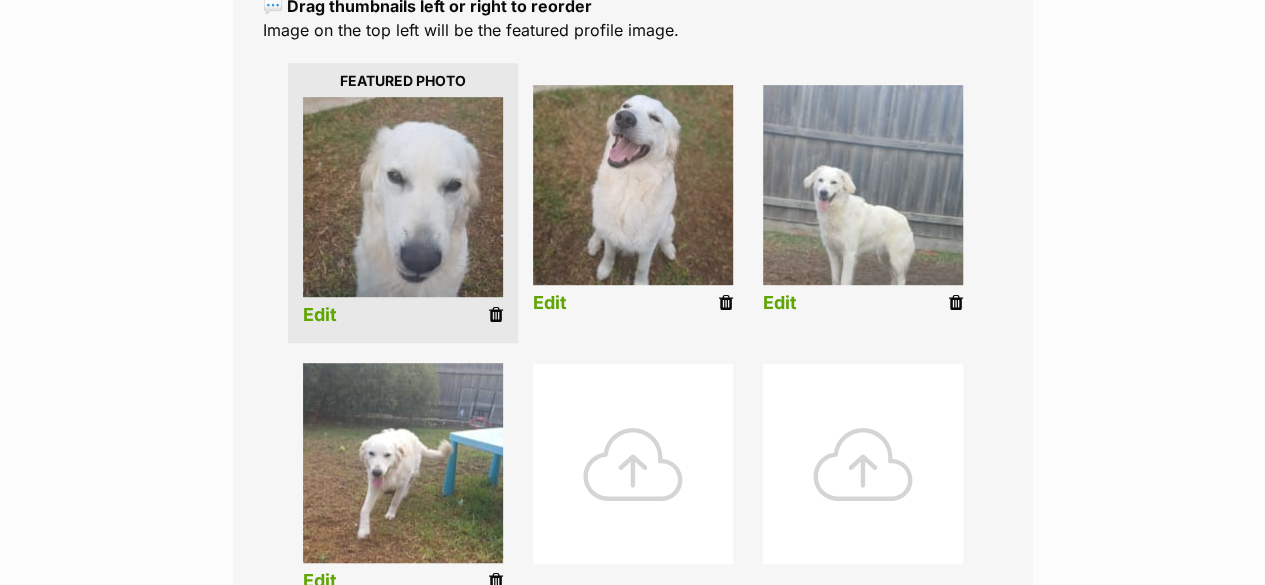 scroll, scrollTop: 500, scrollLeft: 0, axis: vertical 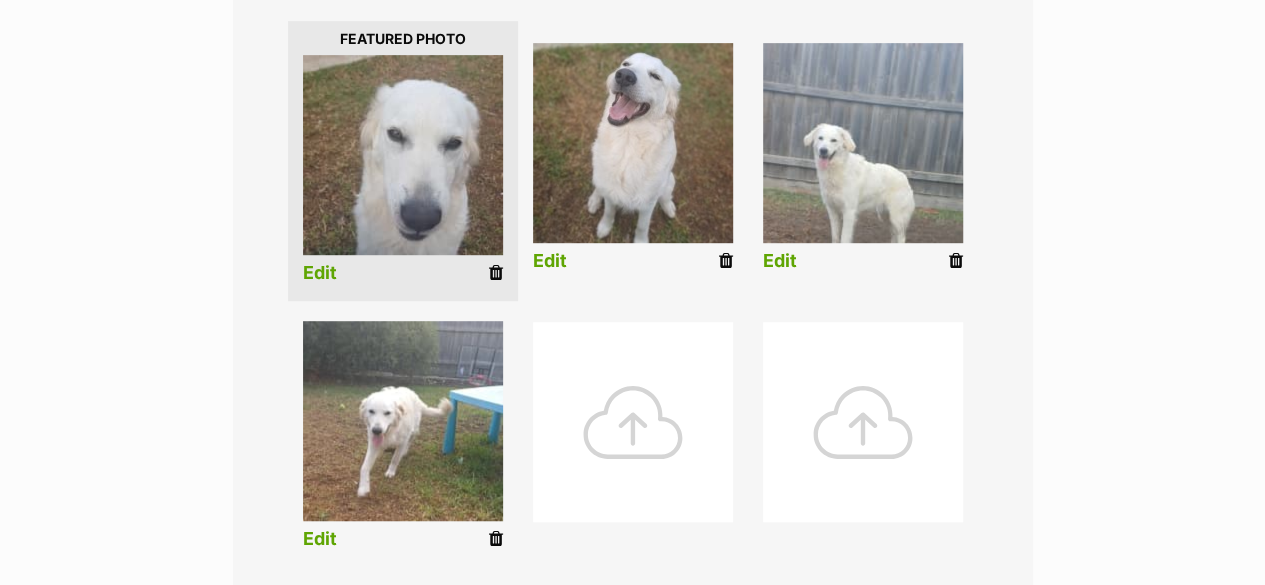 click on "Edit" at bounding box center [780, 261] 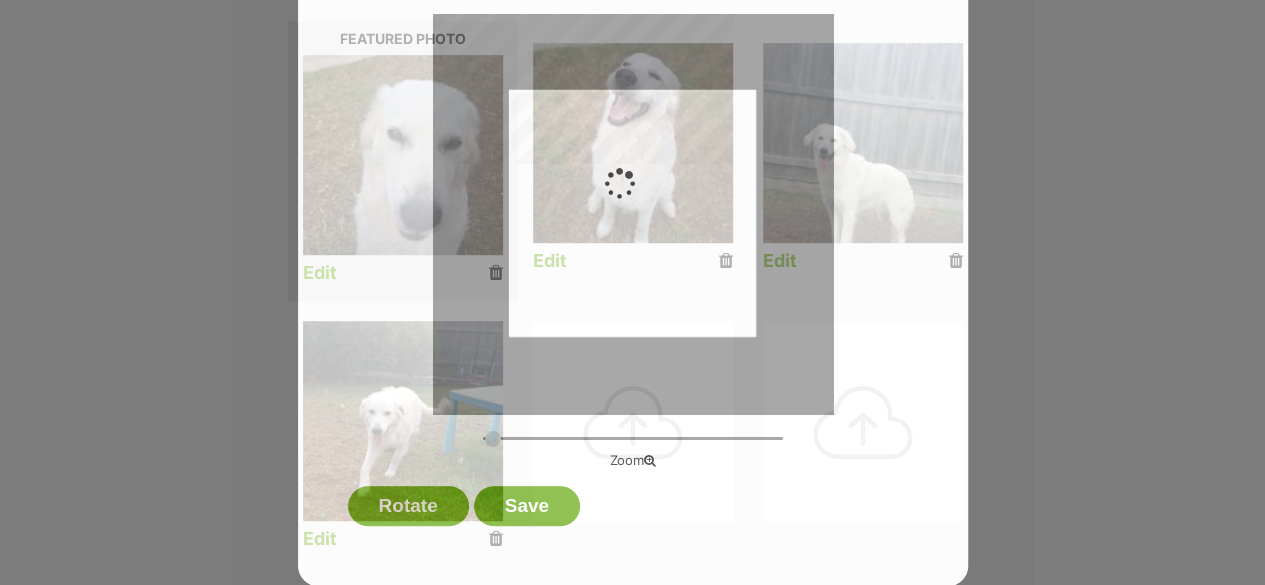 scroll, scrollTop: 0, scrollLeft: 0, axis: both 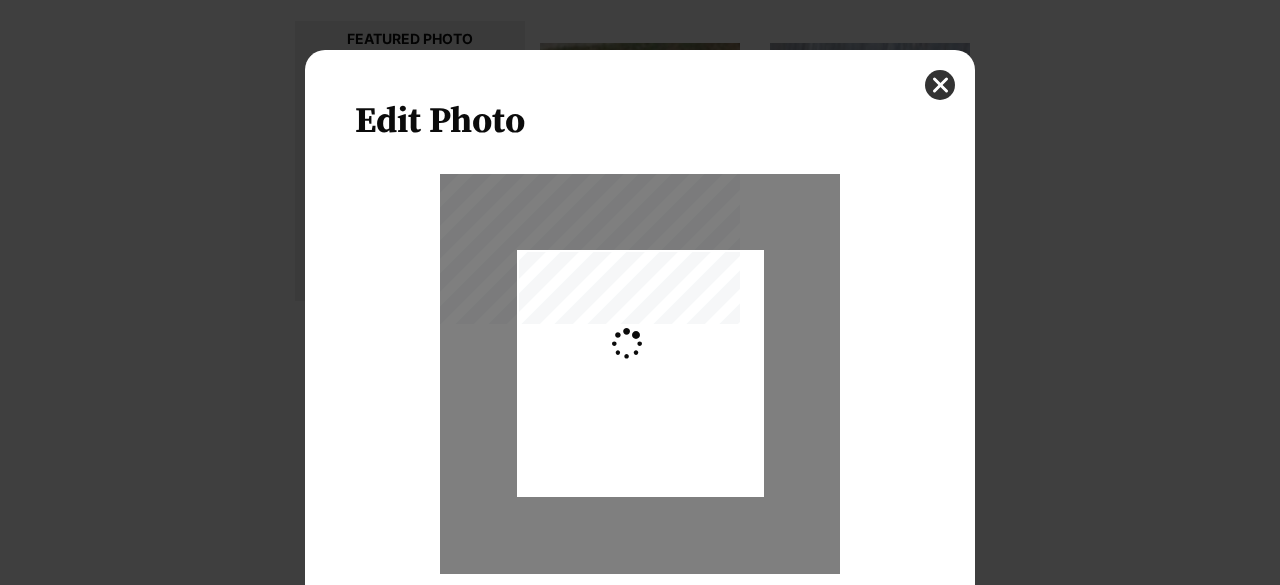 type on "0.2744" 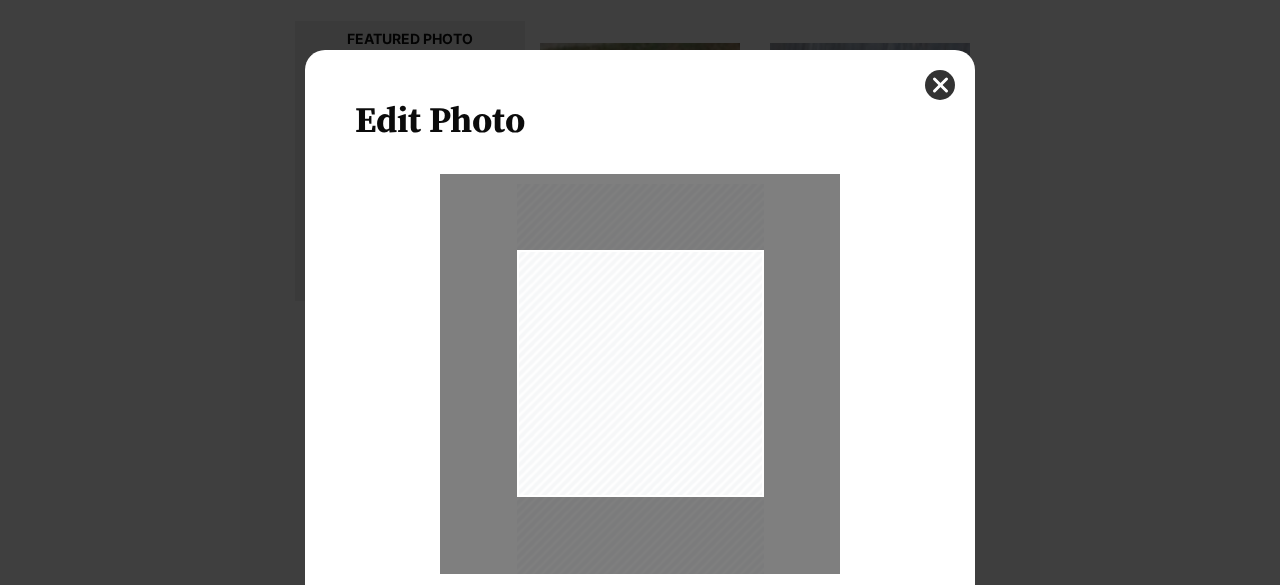 drag, startPoint x: 705, startPoint y: 405, endPoint x: 708, endPoint y: 435, distance: 30.149628 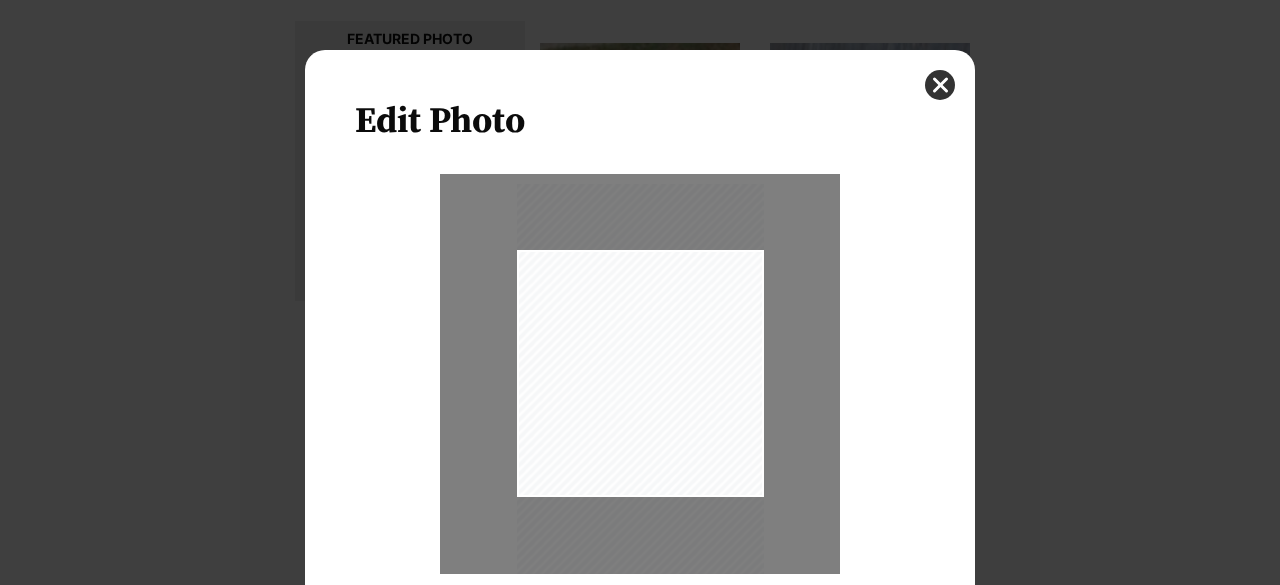 click on "Edit Photo
Zoom
Rotate
Save" at bounding box center [640, 398] 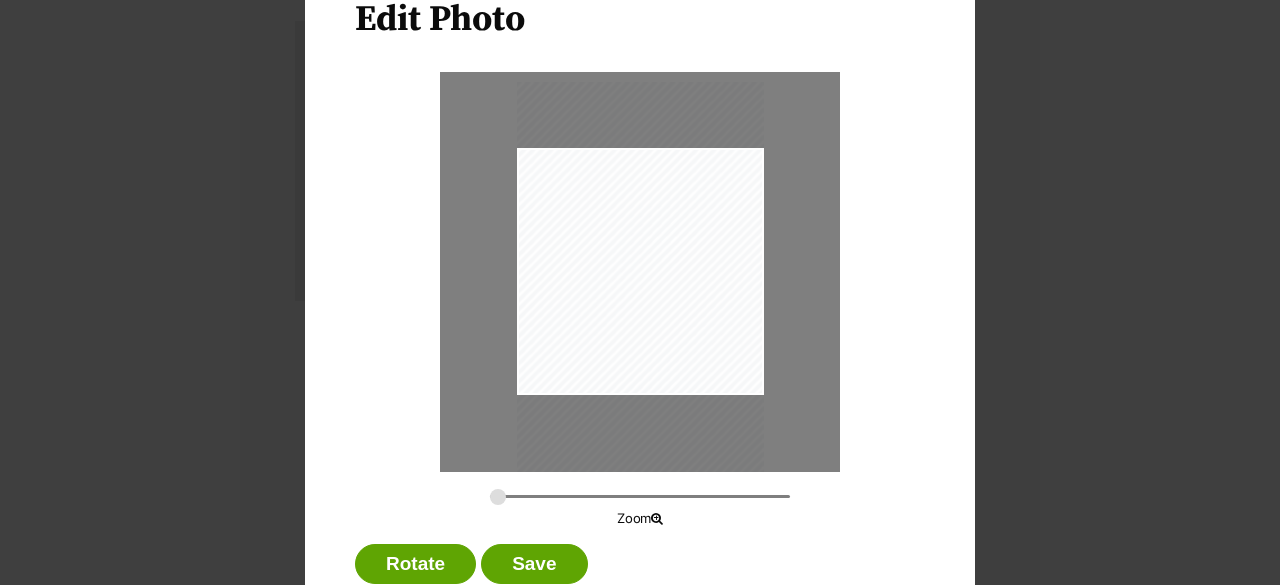 scroll, scrollTop: 160, scrollLeft: 0, axis: vertical 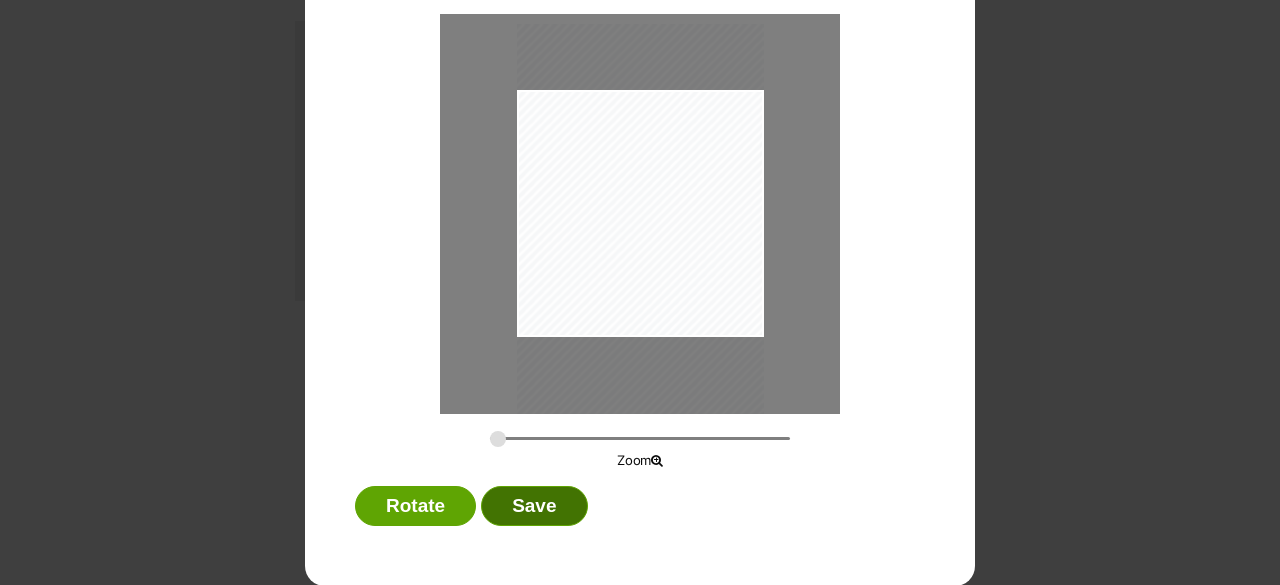 click on "Save" at bounding box center [534, 506] 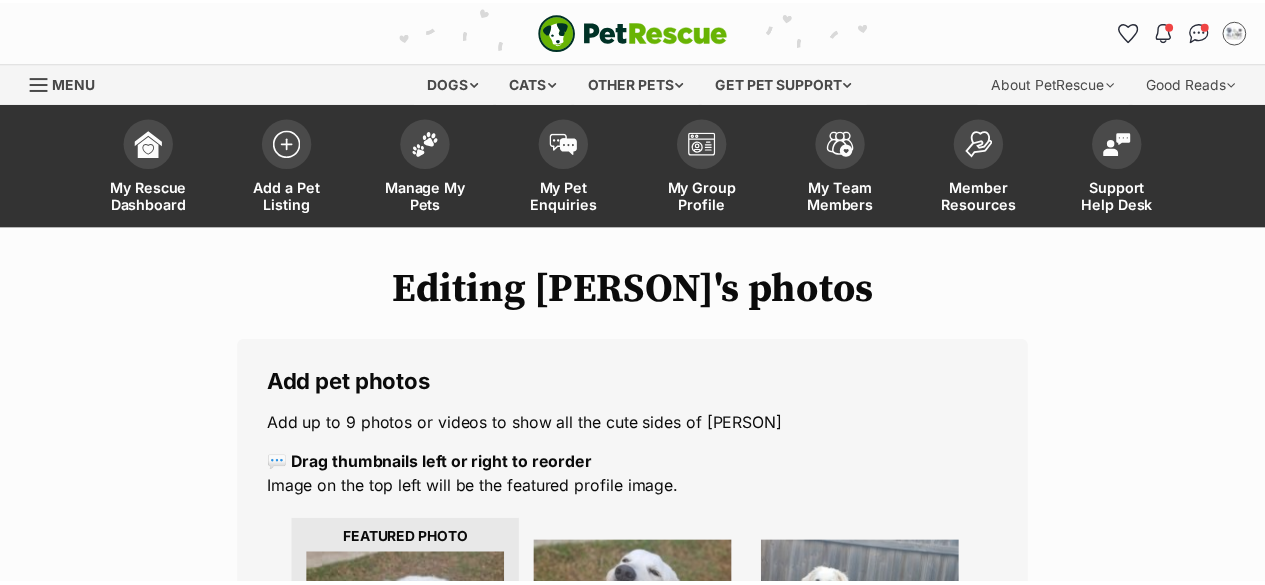 scroll, scrollTop: 500, scrollLeft: 0, axis: vertical 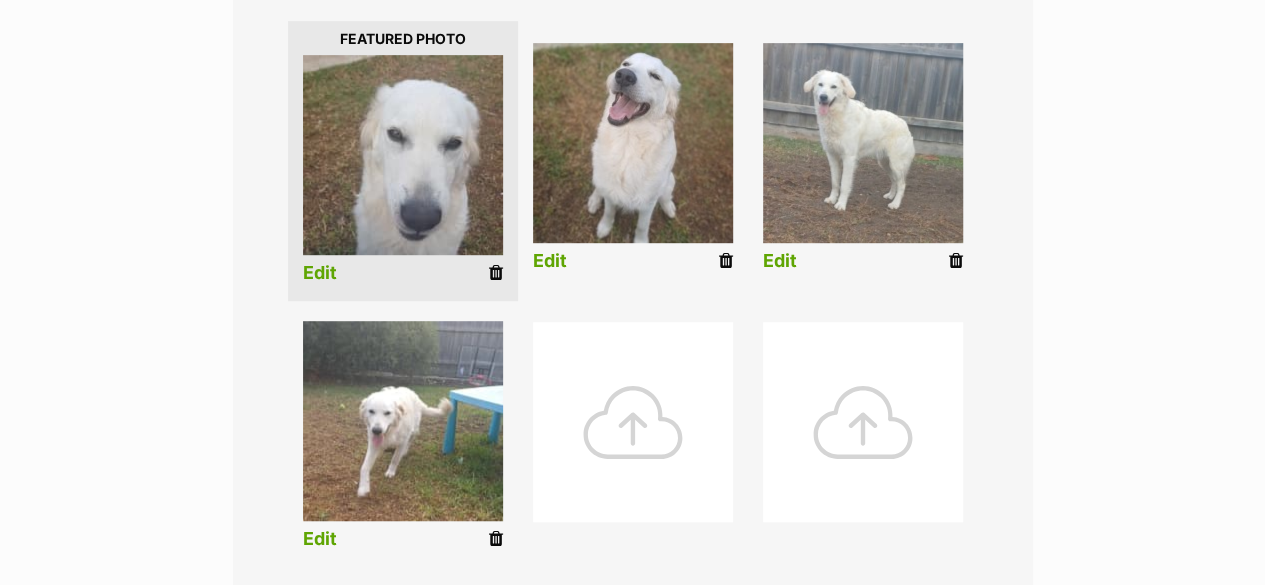 click on "Edit" at bounding box center (320, 273) 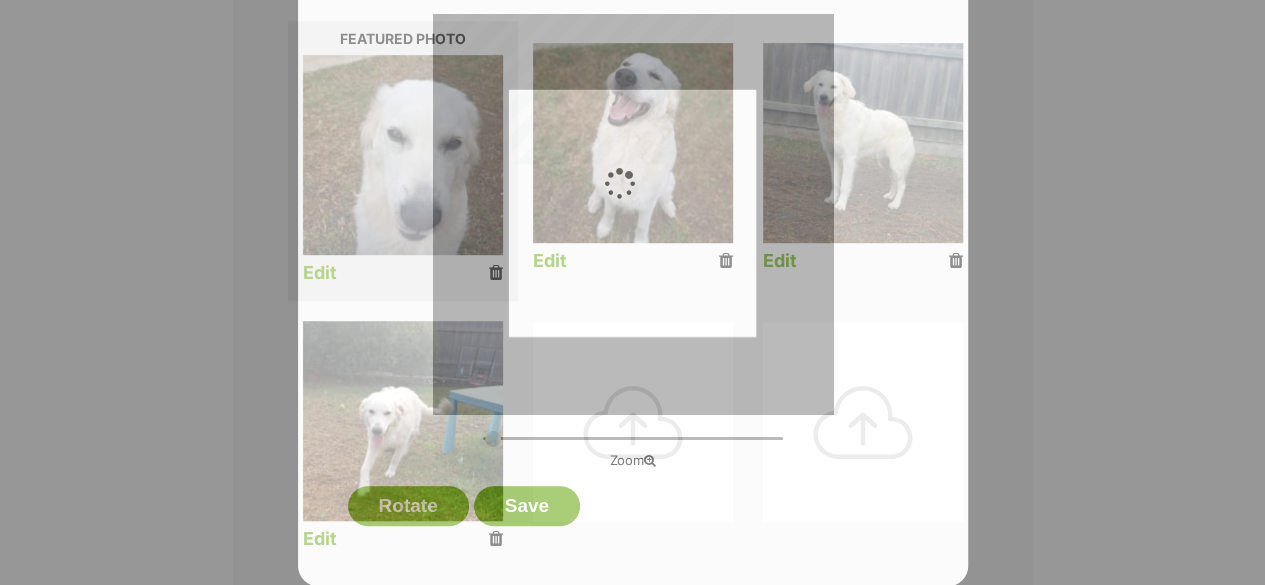 scroll, scrollTop: 0, scrollLeft: 0, axis: both 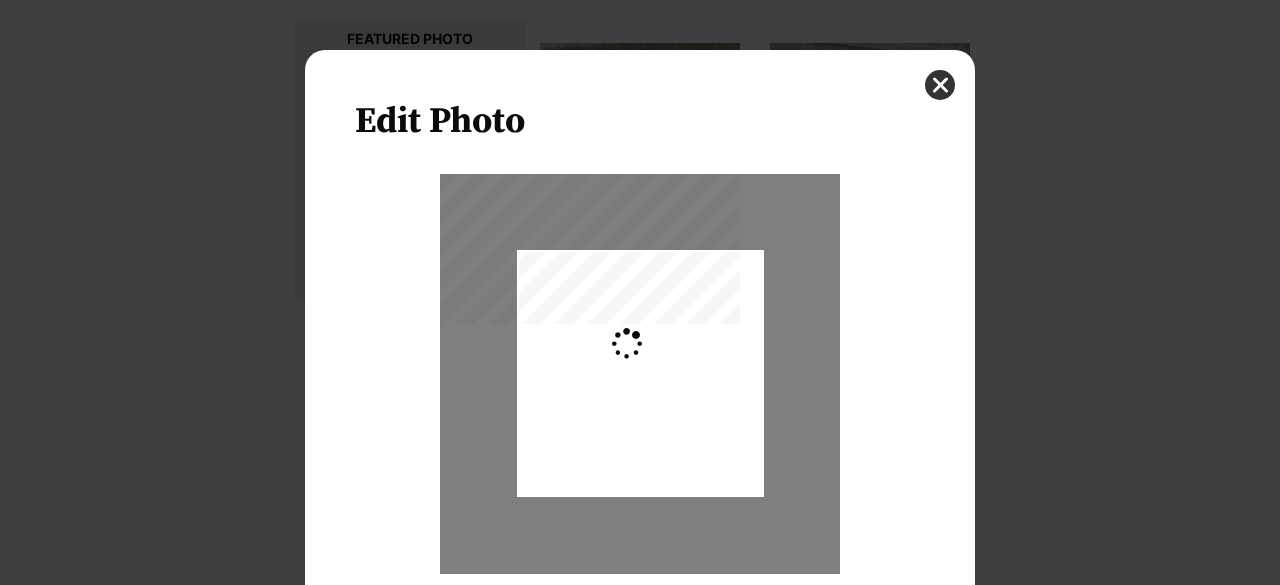 type on "0.2744" 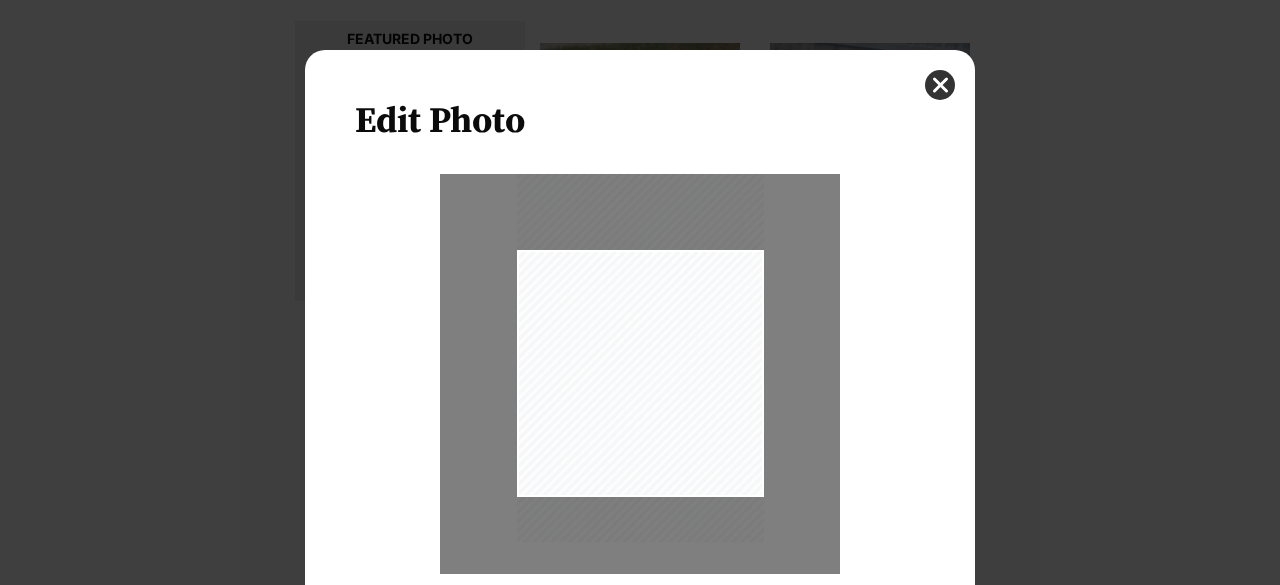 drag, startPoint x: 715, startPoint y: 418, endPoint x: 716, endPoint y: 367, distance: 51.009804 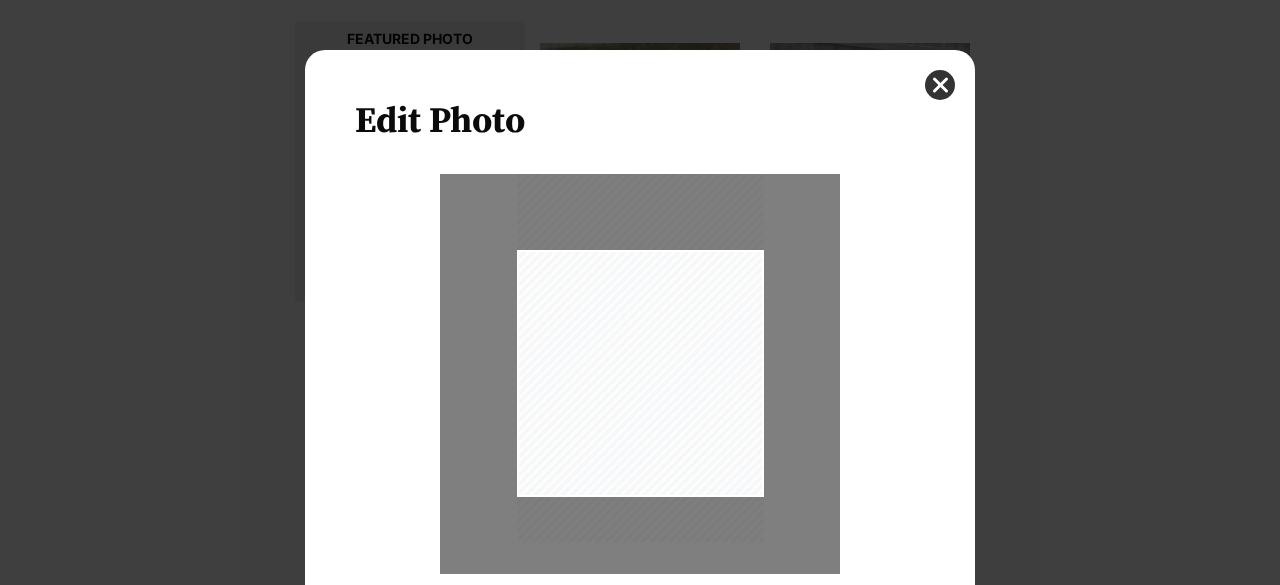 click on "Zoom" at bounding box center [640, 402] 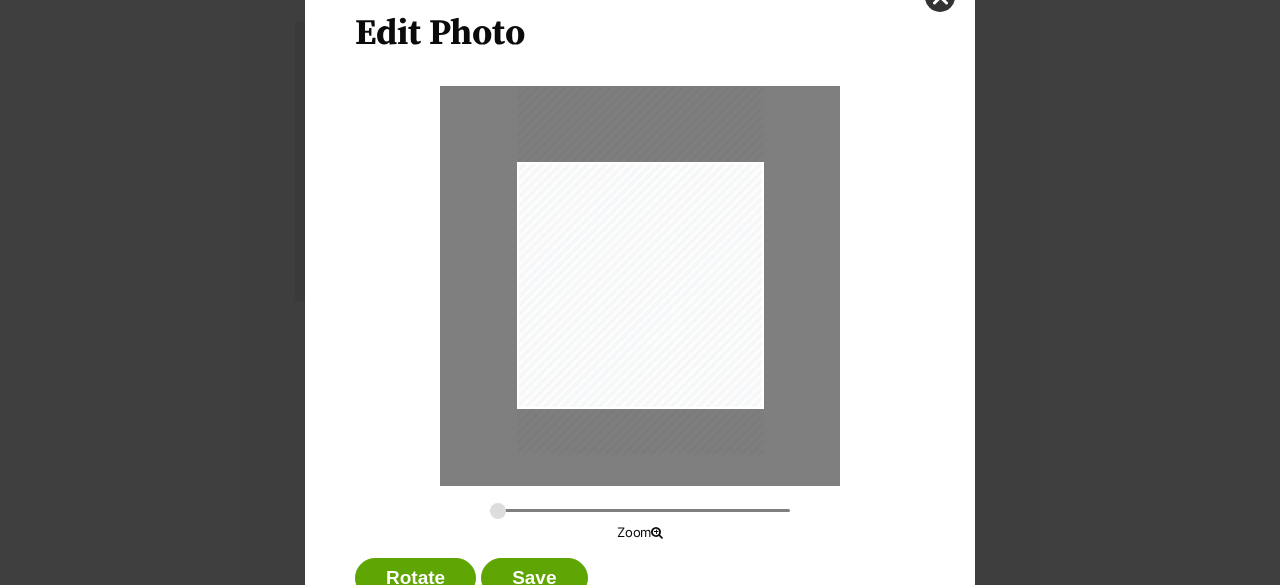 scroll, scrollTop: 160, scrollLeft: 0, axis: vertical 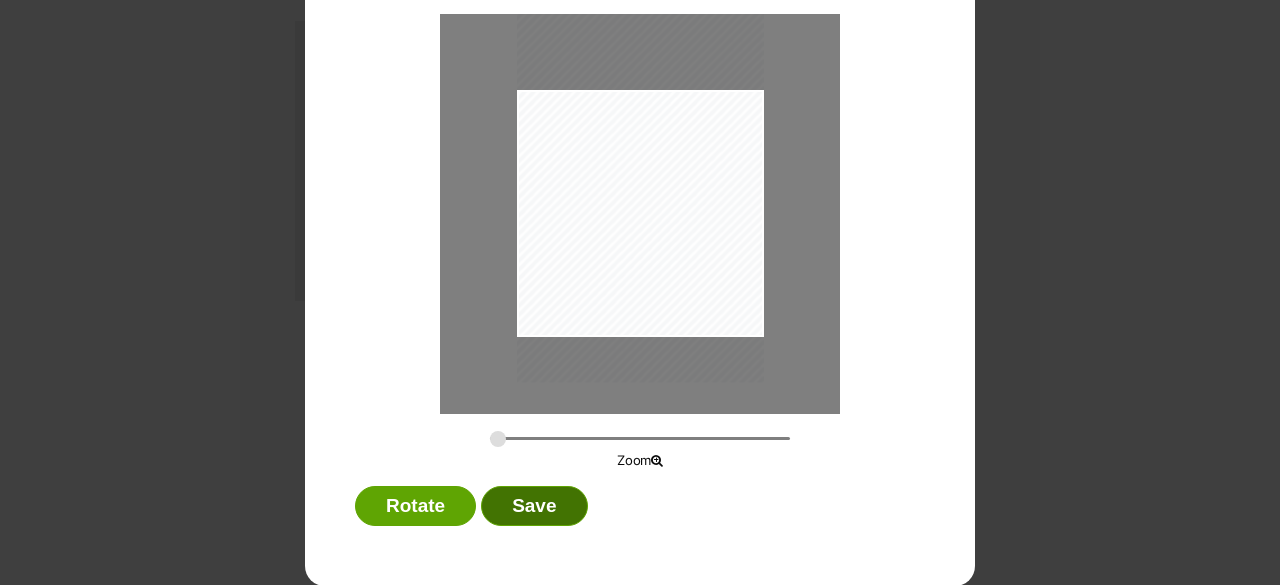 click on "Save" at bounding box center (534, 506) 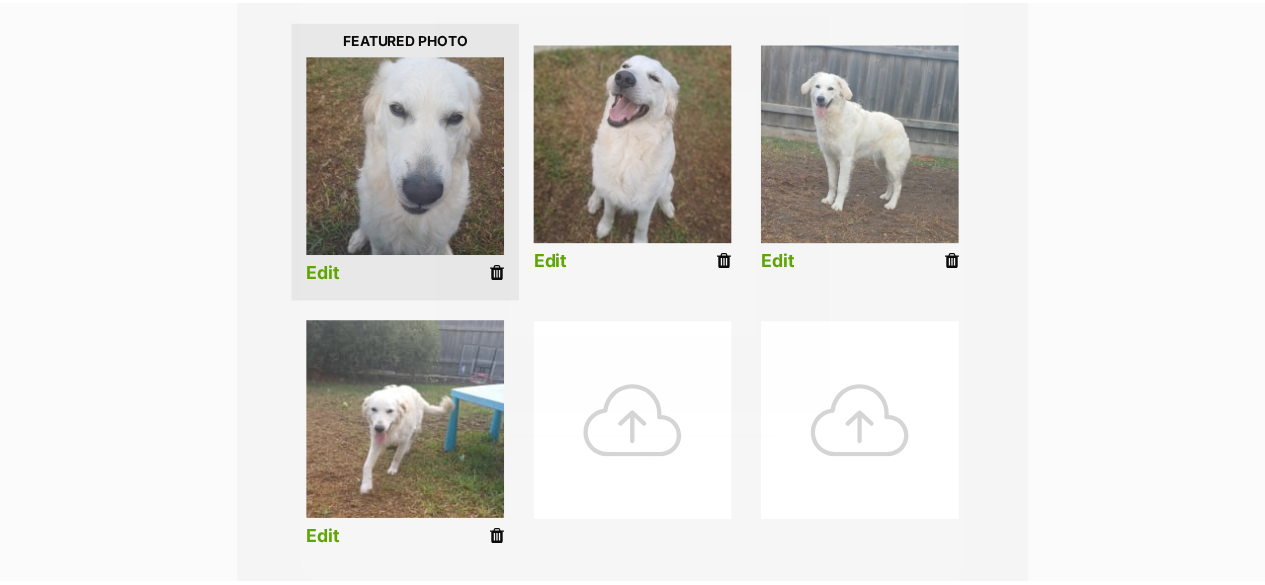 scroll, scrollTop: 500, scrollLeft: 0, axis: vertical 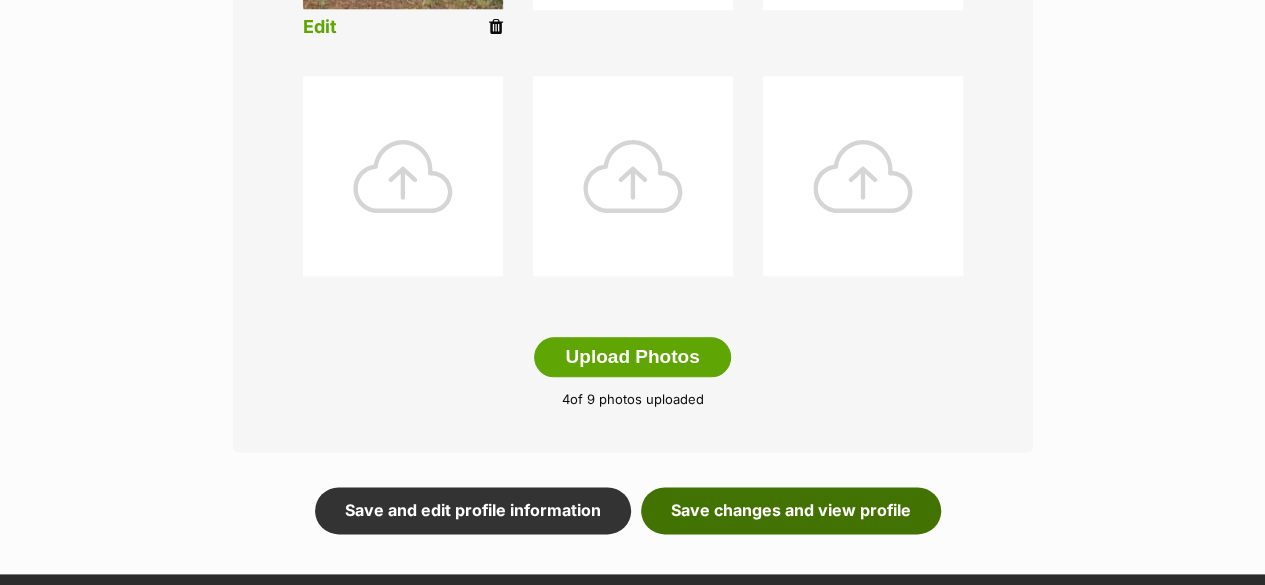 click on "Save changes and view profile" at bounding box center (791, 510) 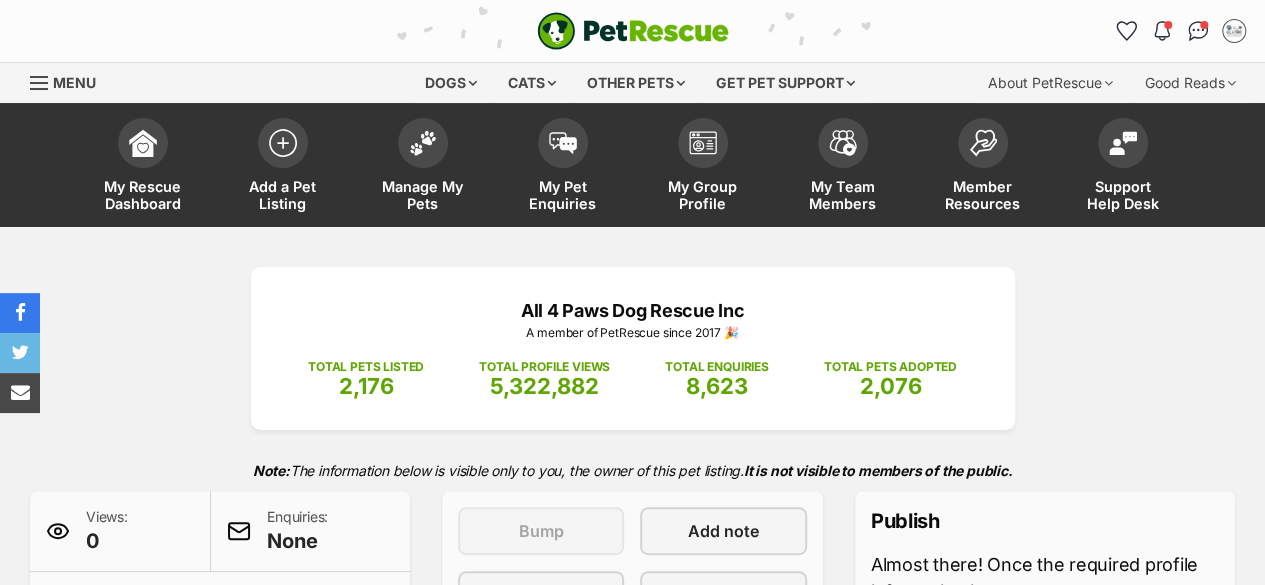 scroll, scrollTop: 151, scrollLeft: 0, axis: vertical 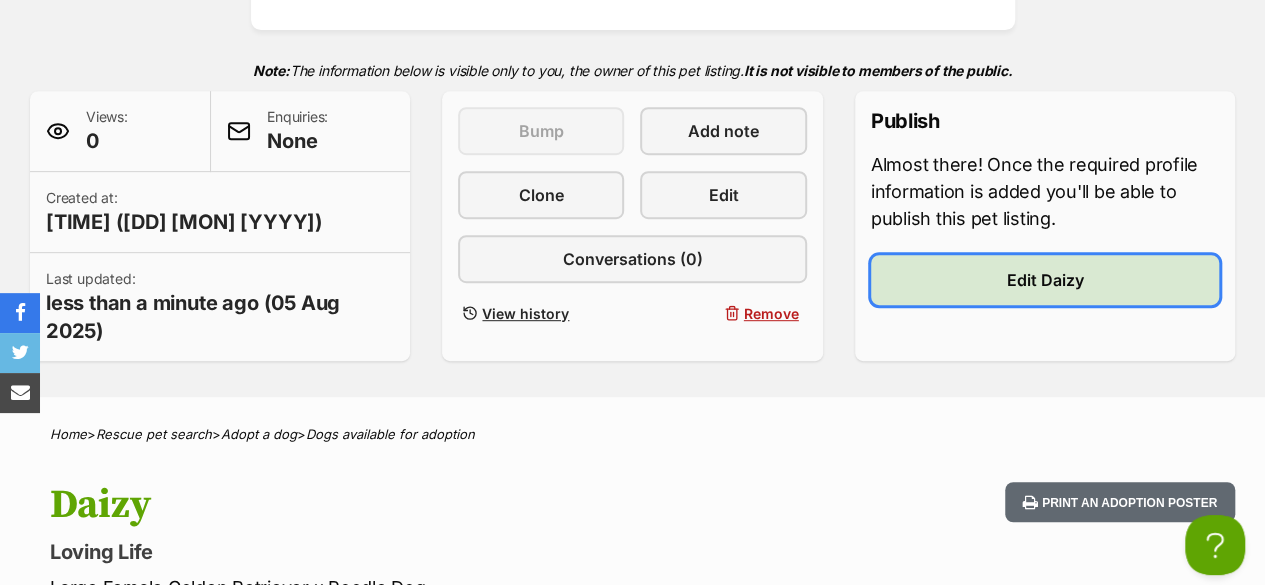 click on "Edit Daizy" at bounding box center (1044, 280) 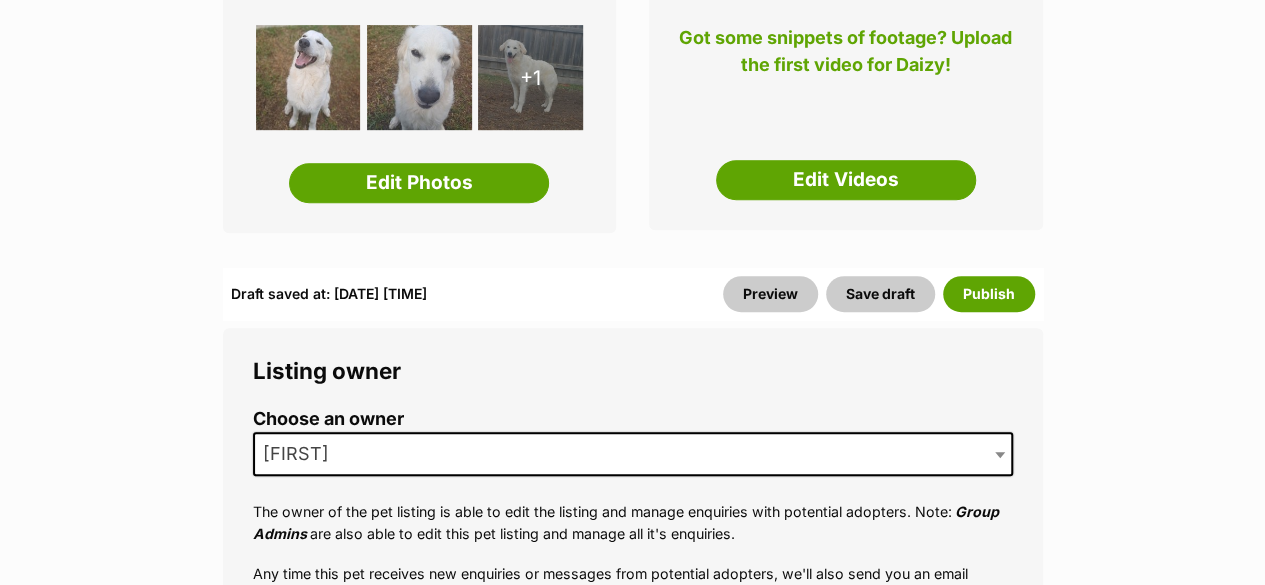 scroll, scrollTop: 500, scrollLeft: 0, axis: vertical 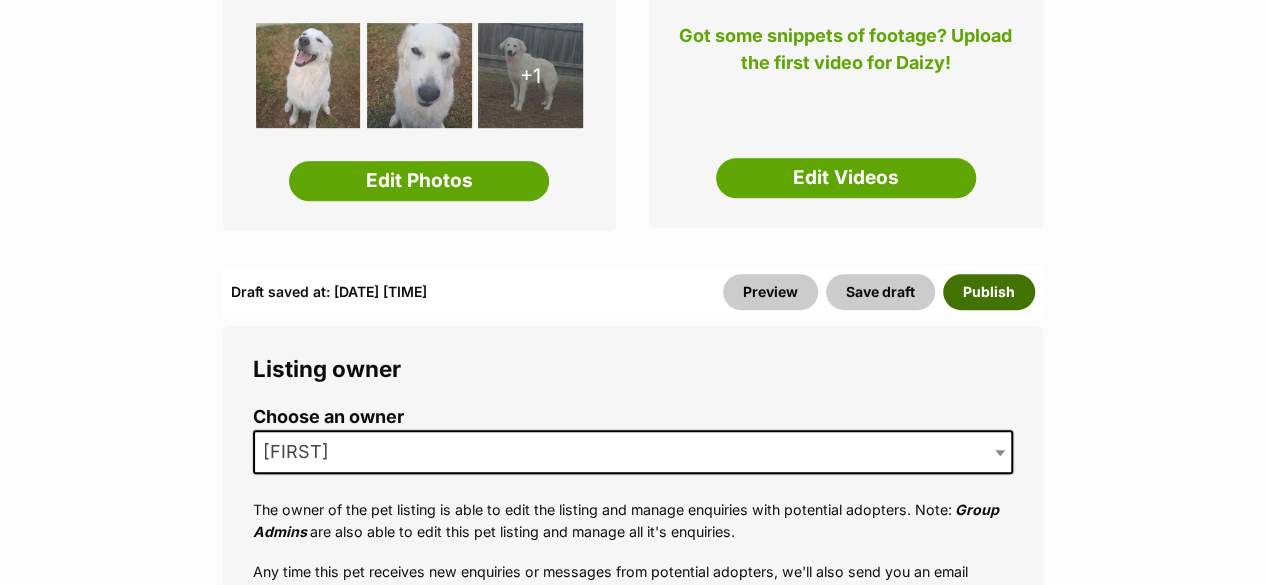 drag, startPoint x: 990, startPoint y: 293, endPoint x: 511, endPoint y: 307, distance: 479.20456 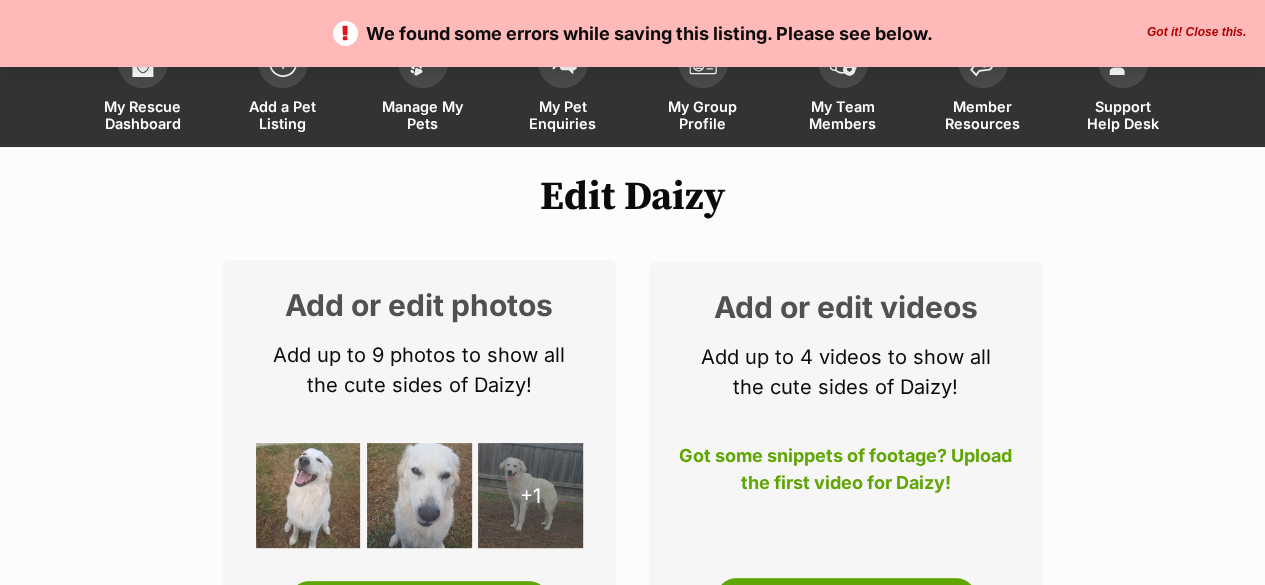 scroll, scrollTop: 0, scrollLeft: 0, axis: both 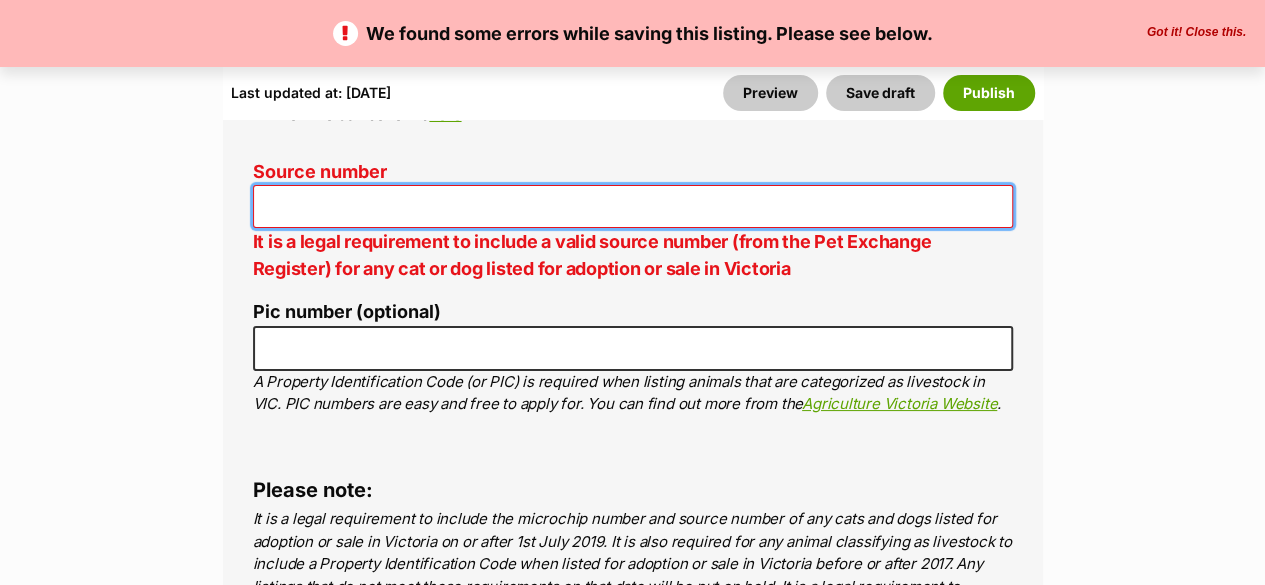 click on "Source number" at bounding box center [633, 206] 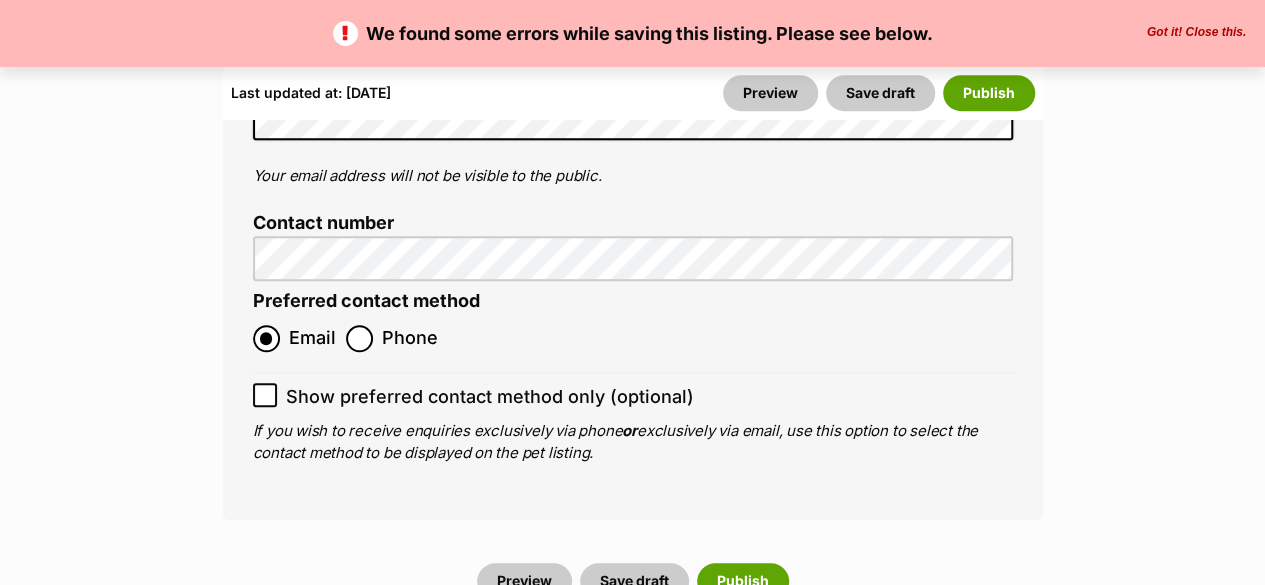 scroll, scrollTop: 8800, scrollLeft: 0, axis: vertical 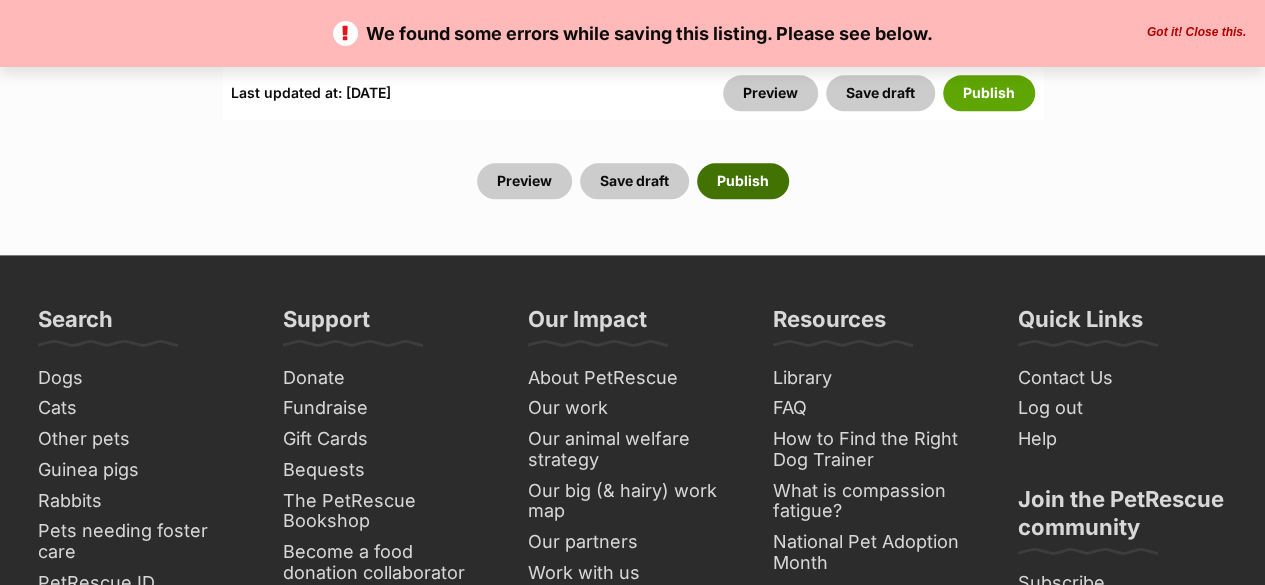 drag, startPoint x: 741, startPoint y: 187, endPoint x: 794, endPoint y: 224, distance: 64.63745 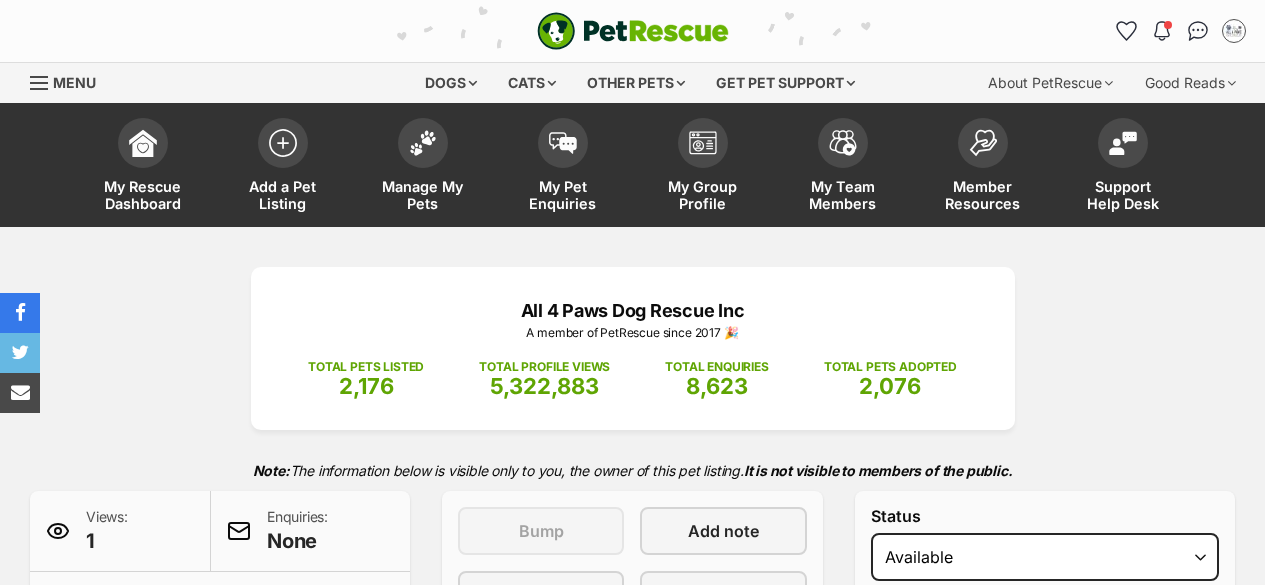 scroll, scrollTop: 0, scrollLeft: 0, axis: both 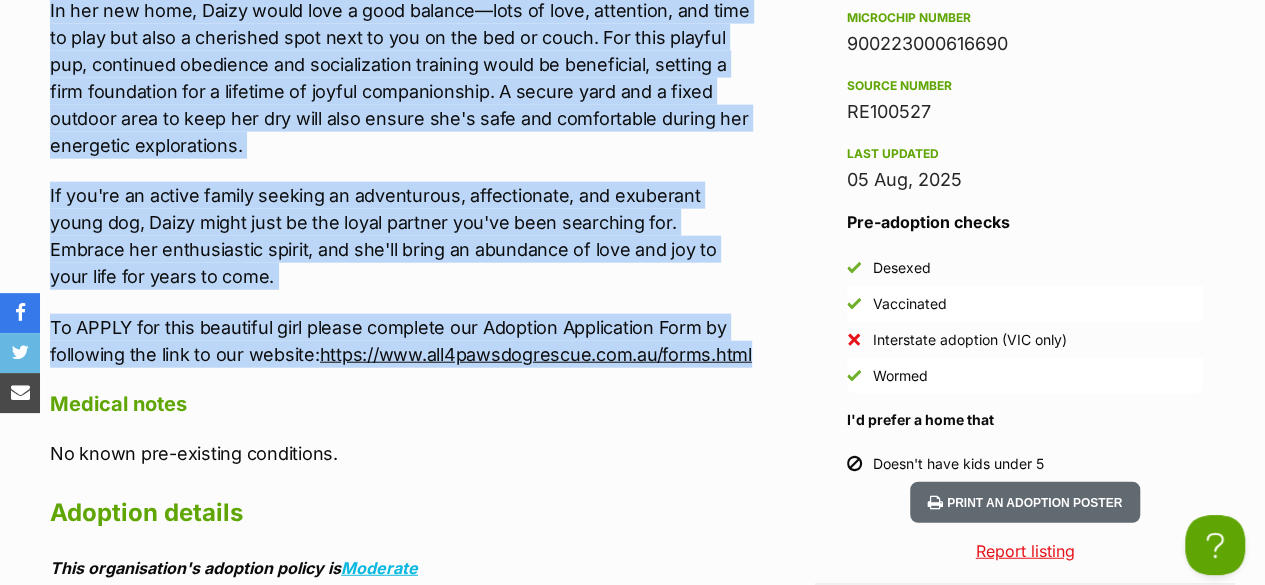 drag, startPoint x: 44, startPoint y: 206, endPoint x: 758, endPoint y: 348, distance: 727.9835 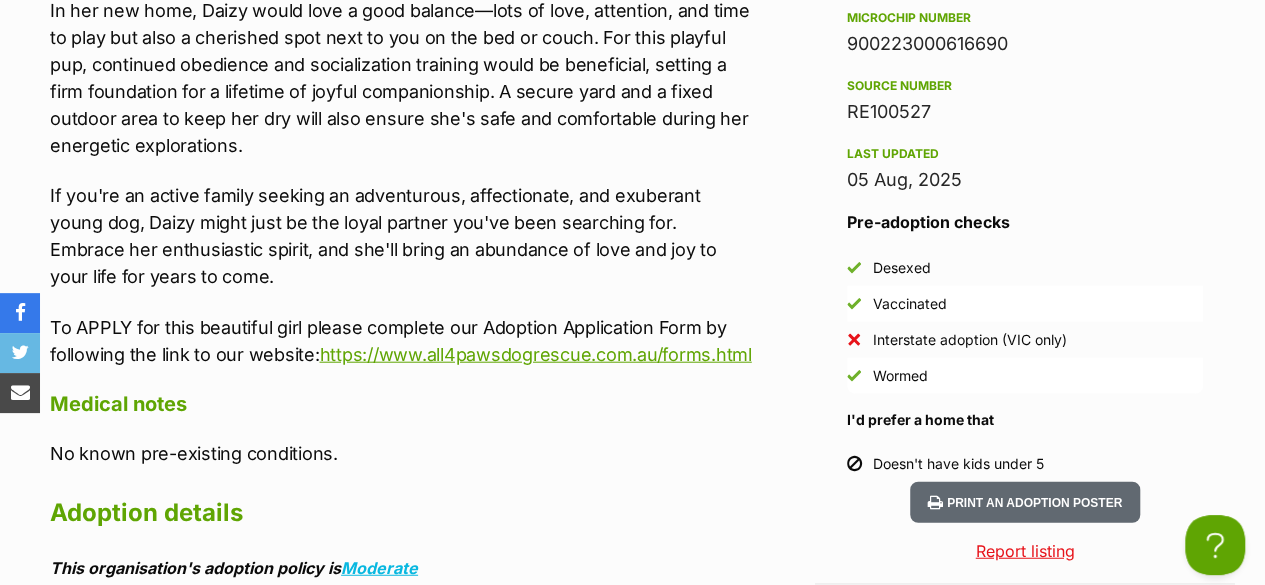 drag, startPoint x: 330, startPoint y: 451, endPoint x: 347, endPoint y: 455, distance: 17.464249 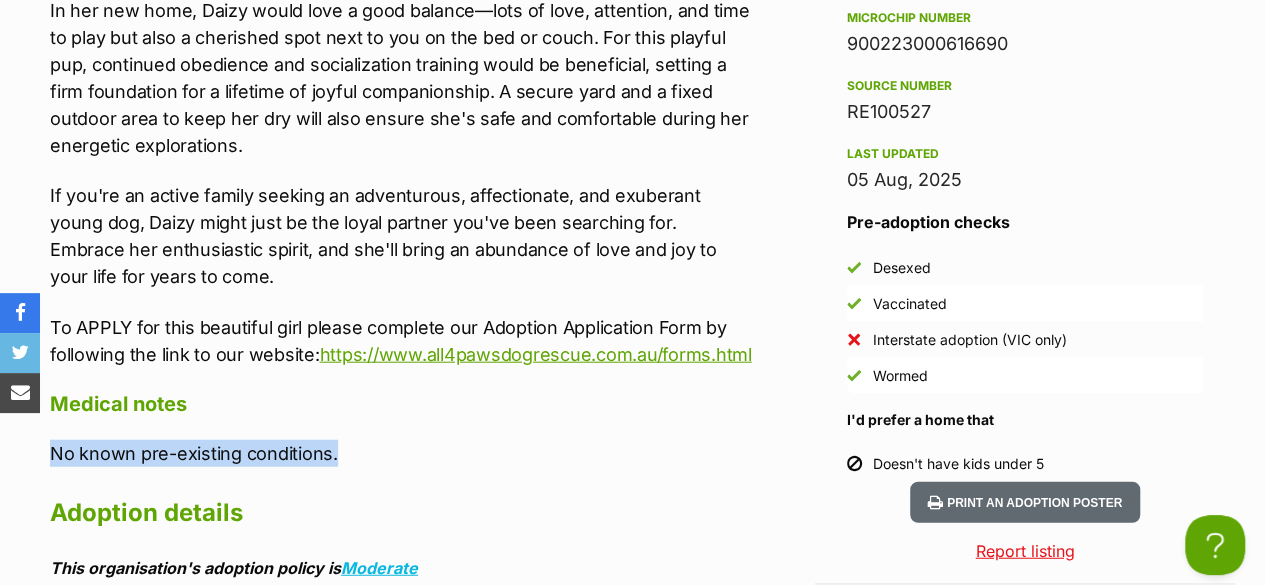 drag, startPoint x: 336, startPoint y: 450, endPoint x: 47, endPoint y: 459, distance: 289.1401 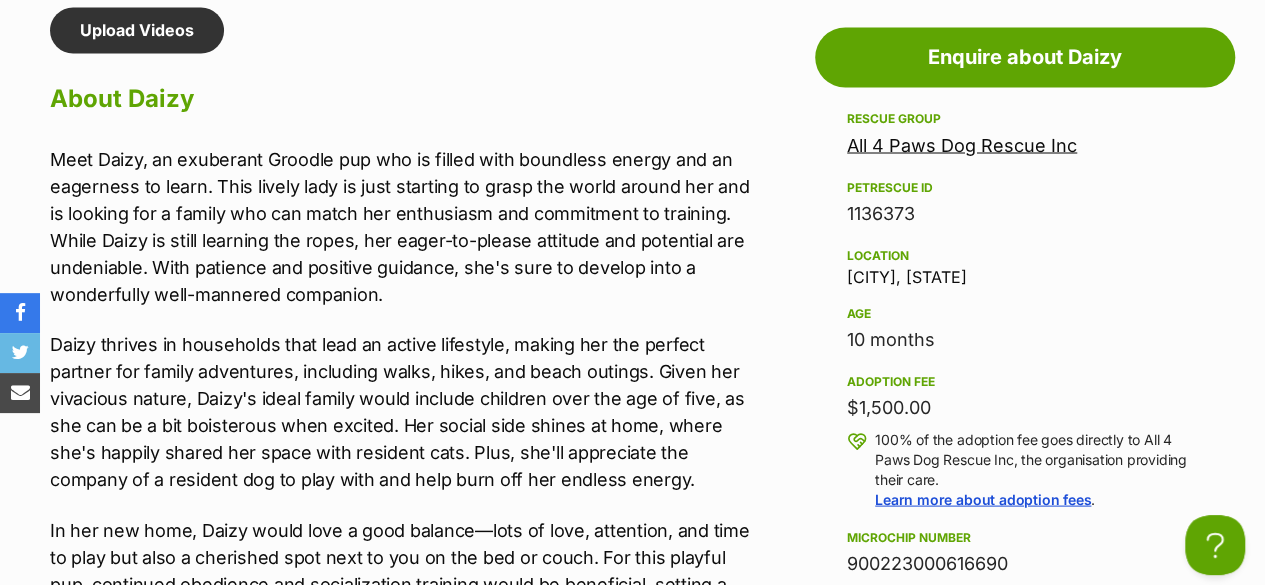 scroll, scrollTop: 1671, scrollLeft: 0, axis: vertical 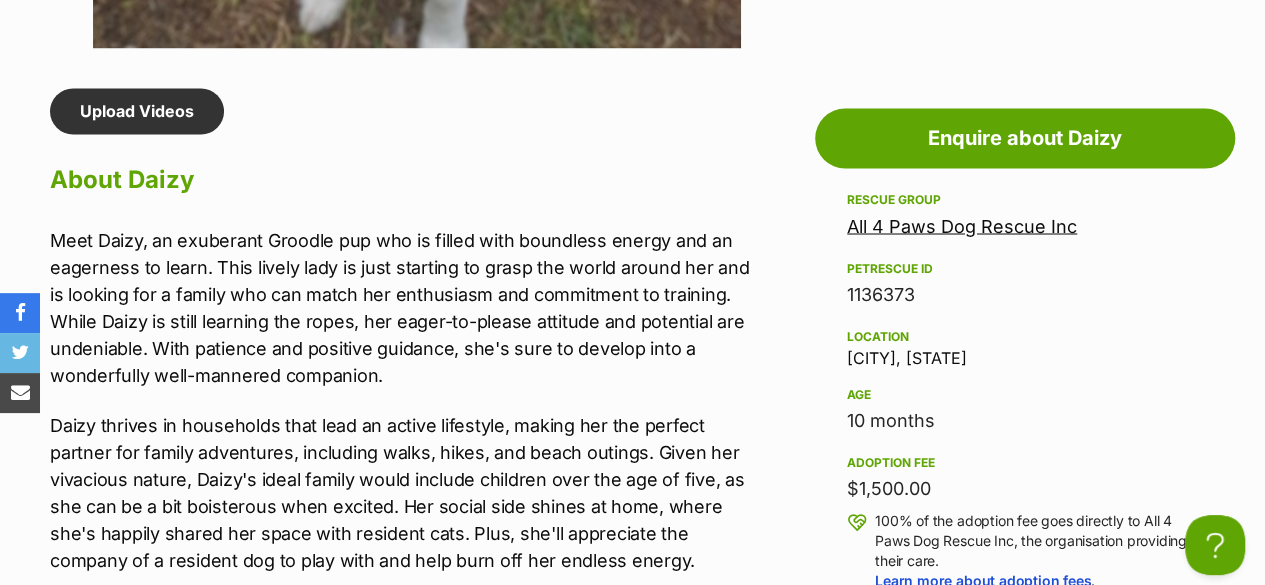 drag, startPoint x: 1010, startPoint y: 350, endPoint x: 848, endPoint y: 359, distance: 162.2498 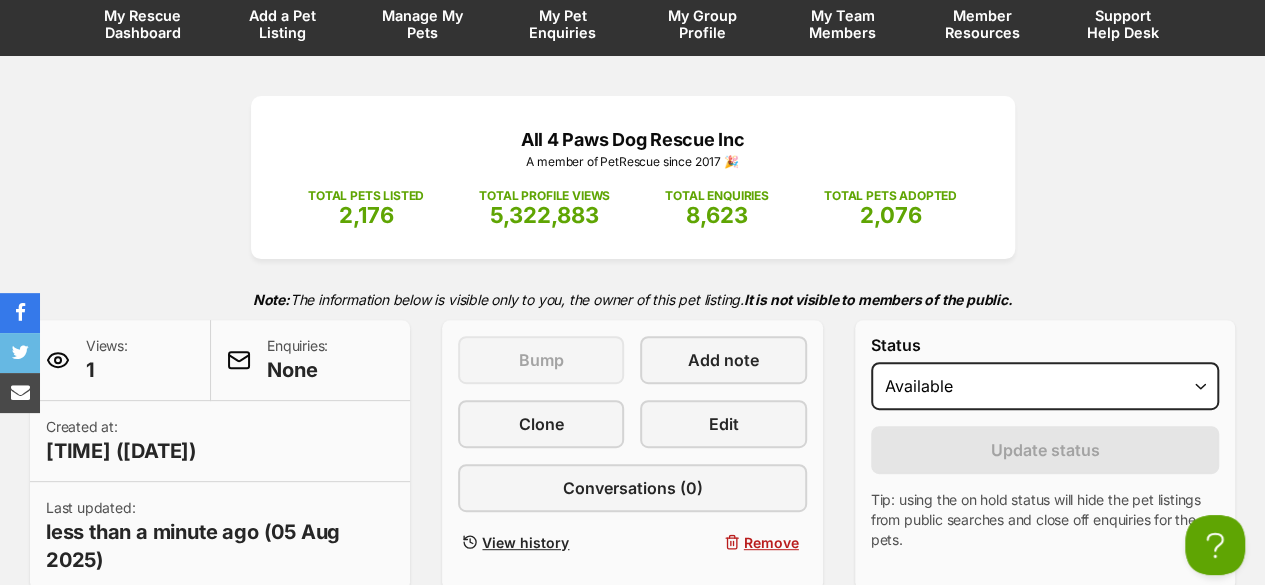 scroll, scrollTop: 371, scrollLeft: 0, axis: vertical 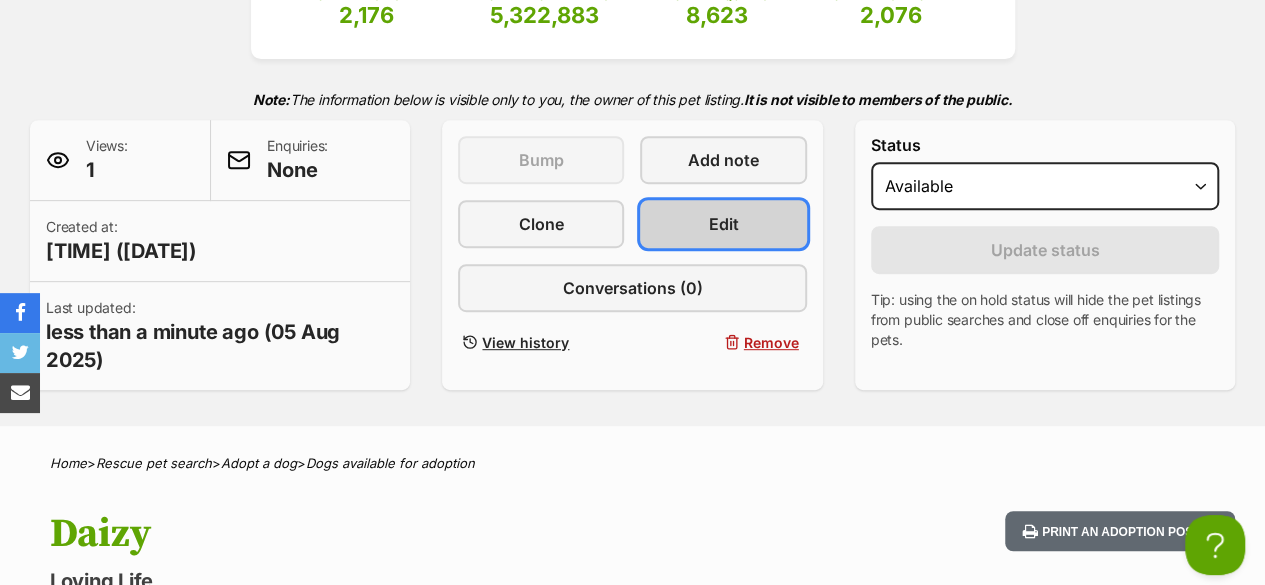 drag, startPoint x: 786, startPoint y: 206, endPoint x: 773, endPoint y: 227, distance: 24.698177 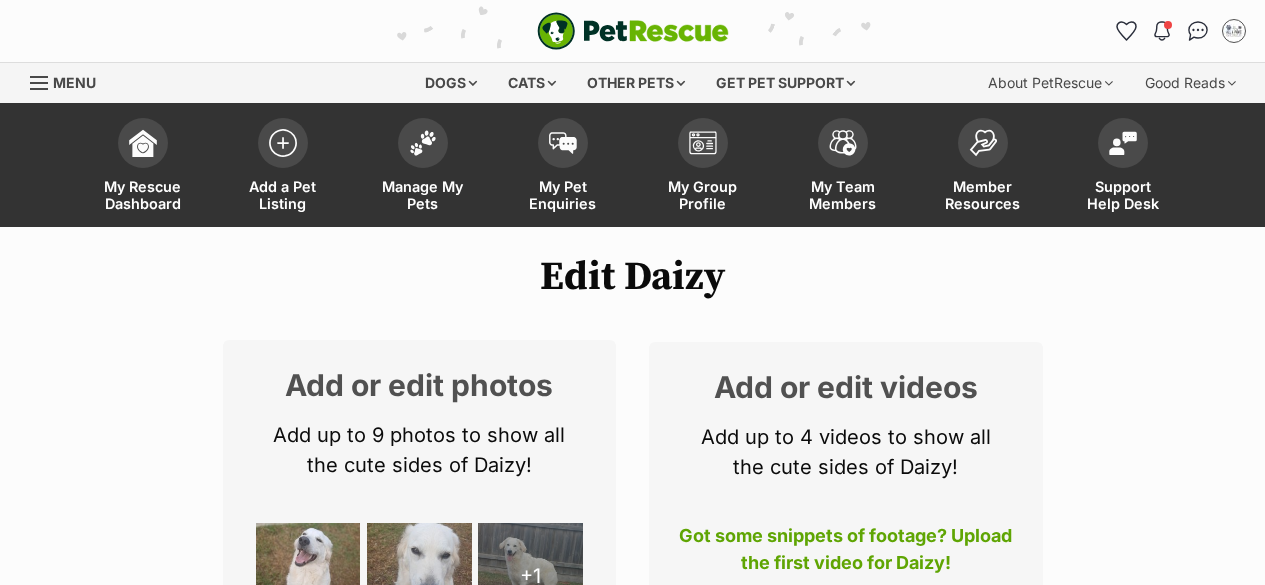 scroll, scrollTop: 1100, scrollLeft: 0, axis: vertical 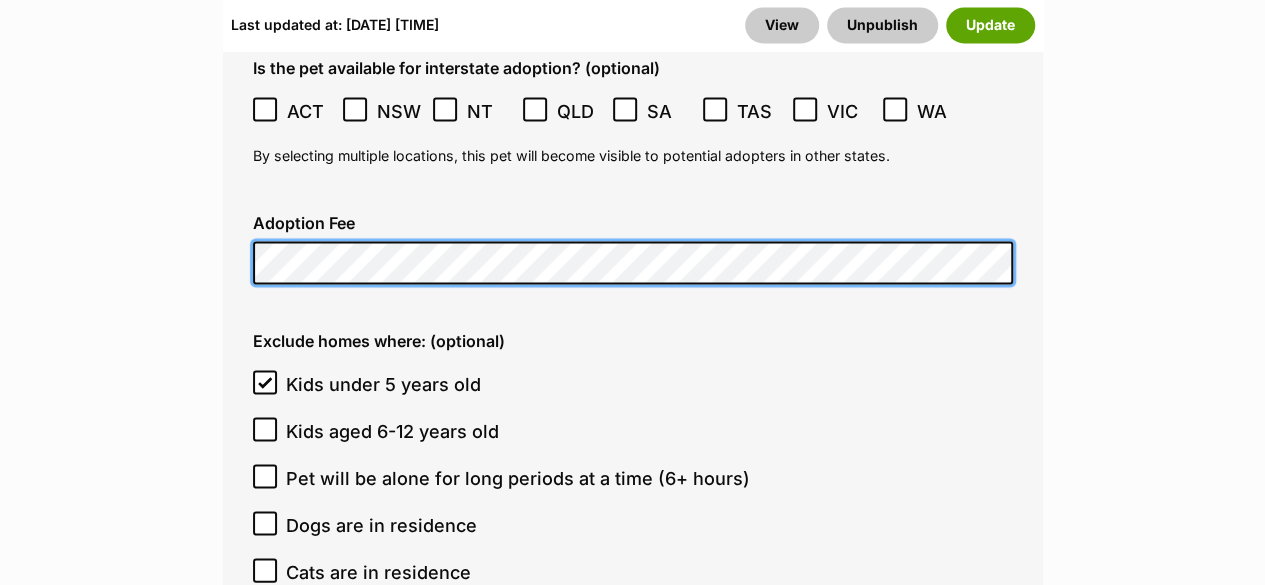 click on "Adoption Fee" at bounding box center [633, 249] 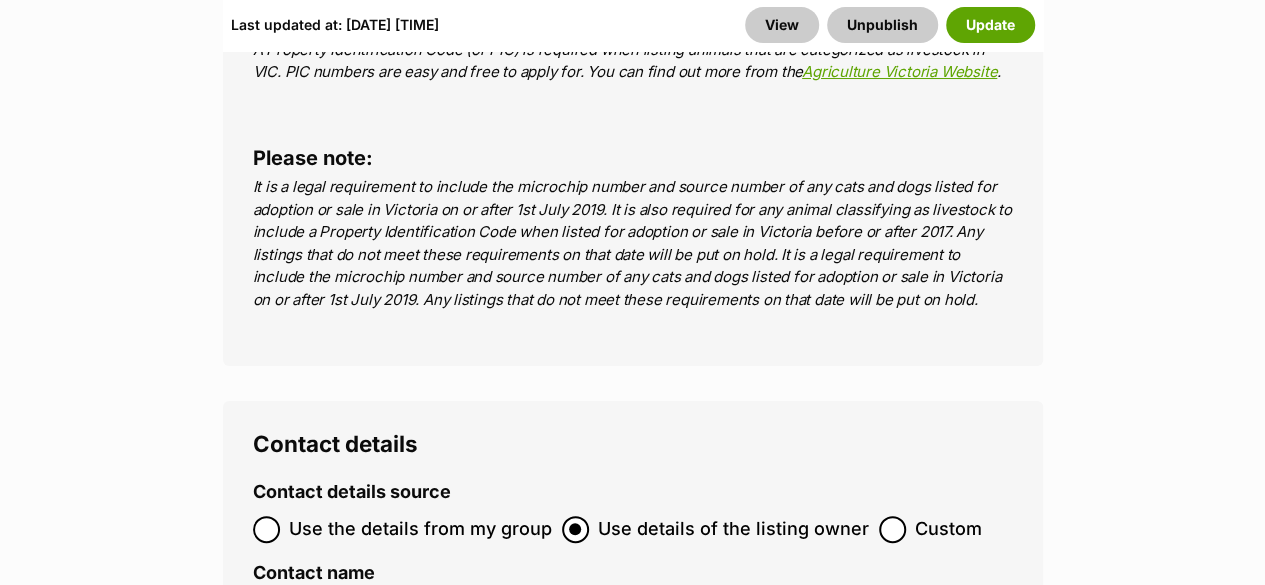 scroll, scrollTop: 7900, scrollLeft: 0, axis: vertical 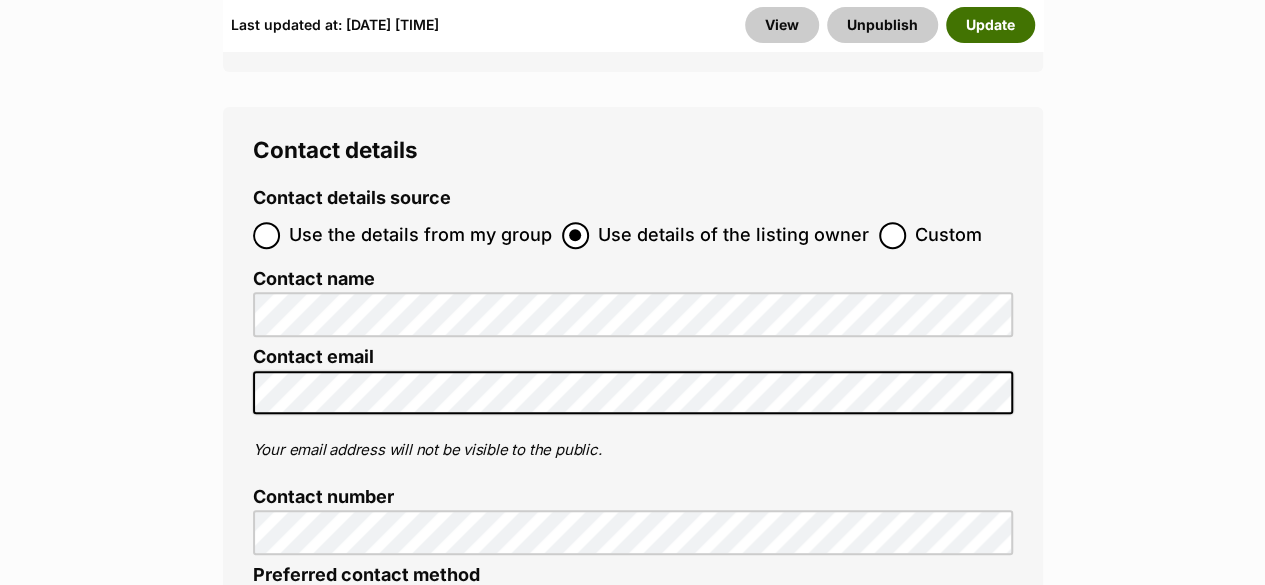 click on "Update" at bounding box center [990, 25] 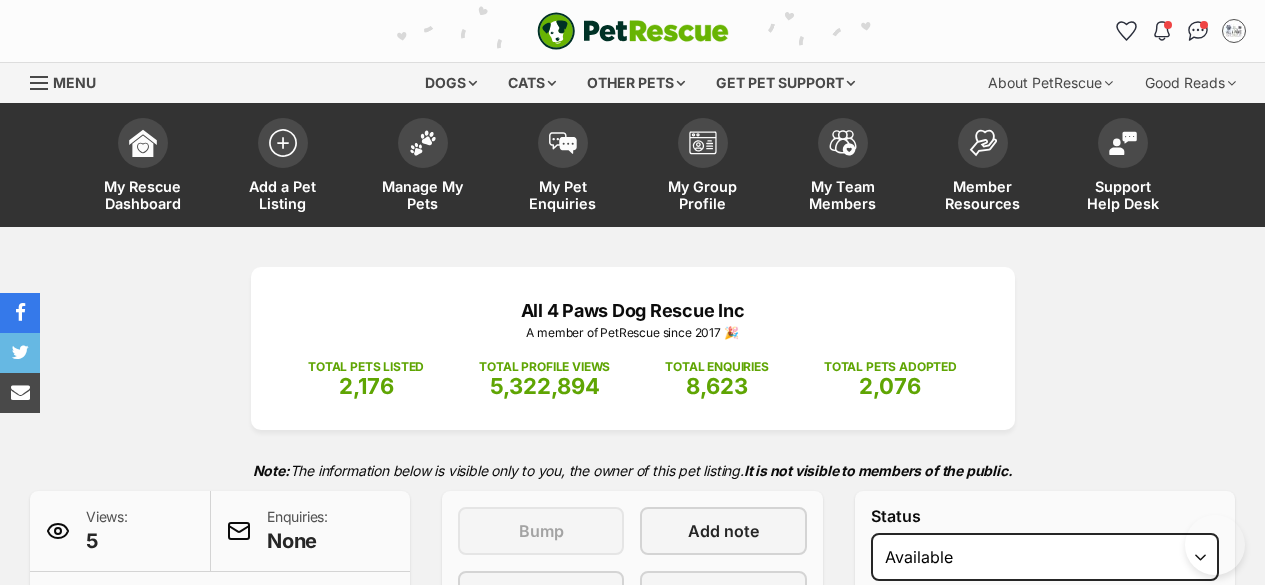 scroll, scrollTop: 0, scrollLeft: 0, axis: both 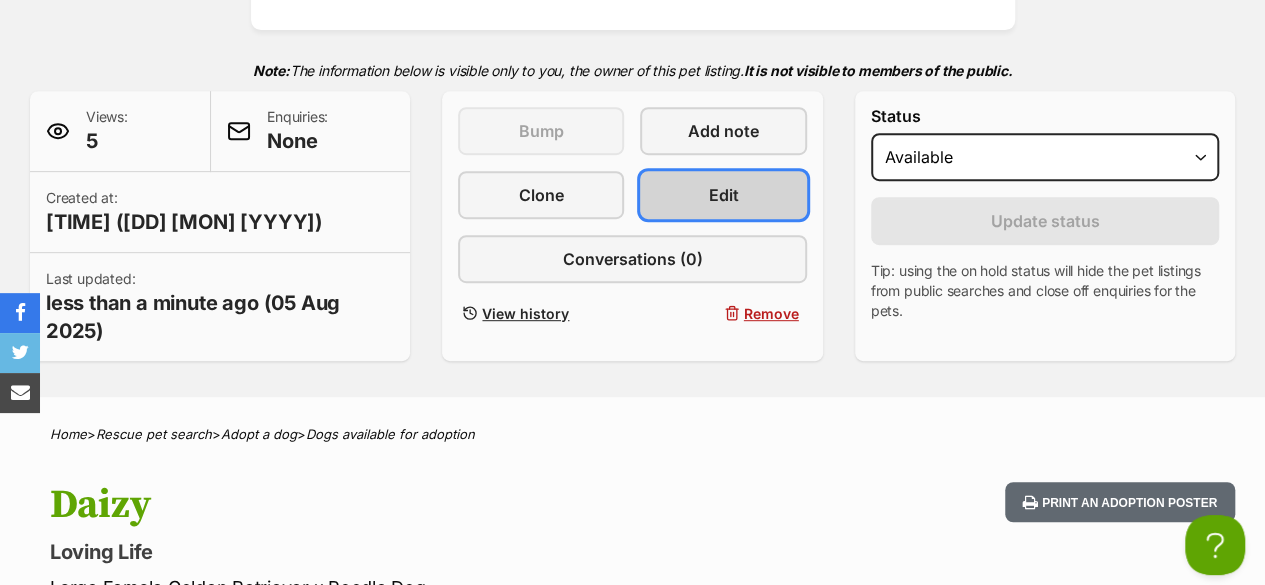 click on "Edit" at bounding box center [723, 195] 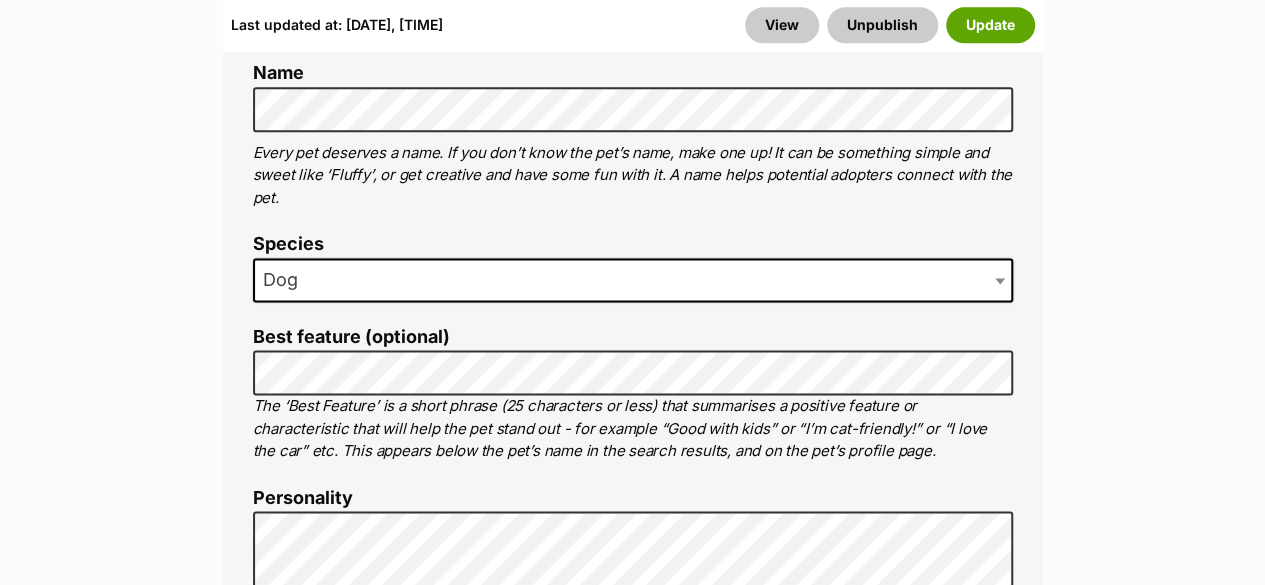 scroll, scrollTop: 0, scrollLeft: 0, axis: both 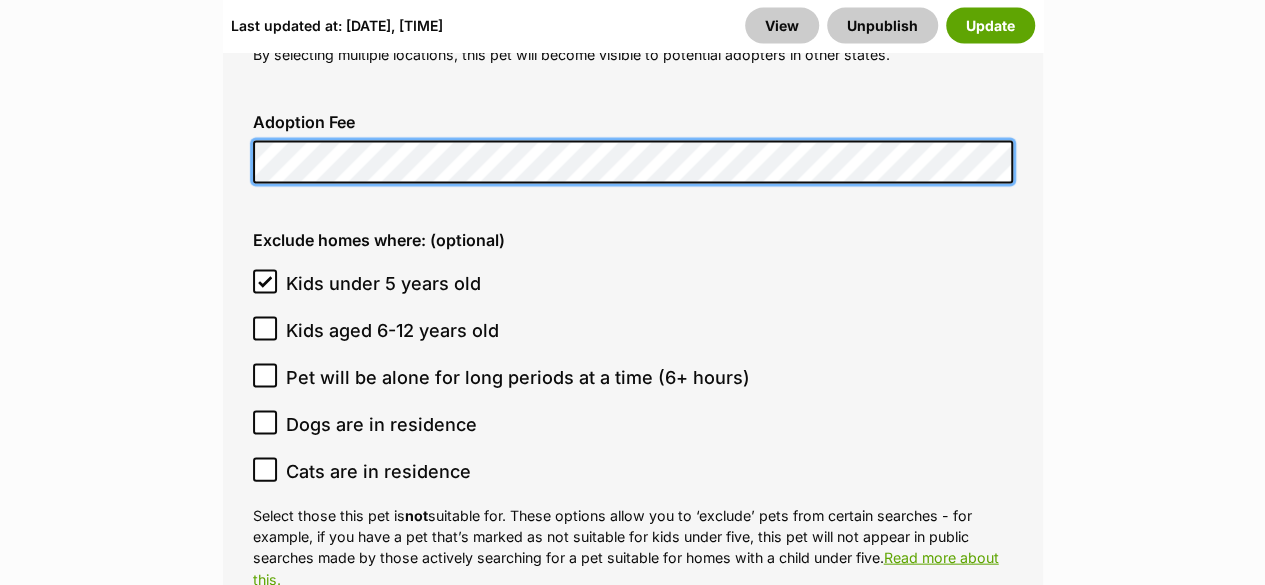 click on "Adoption details
Location
1 options available. Arrow down to browse or start typing to filter.
11762
Wyndham Vale, VIC, 3024
Wyndham Vale, VIC, 3024
Enter the postcode, or start typing the suburb and select the relevant location. The location is displayed on the pet listing, and is used by our postcode search tool.
Traditional Country Name (optional)
What's this?
We recognise that Australia always was and always will be Aboriginal land. Our hope is that this addition continues the positive encouragement of our community to learn more about Indigenous culture, history and language. We recommend speaking to the Elders or lands council of a community for more information when confirming place names.
Get started with finding your traditional place name by referring to the  AIATSIS Map of Indigenous Australia.
Is the pet available for interstate adoption? (optional)
ACT
NSW
NT" at bounding box center (633, 419) 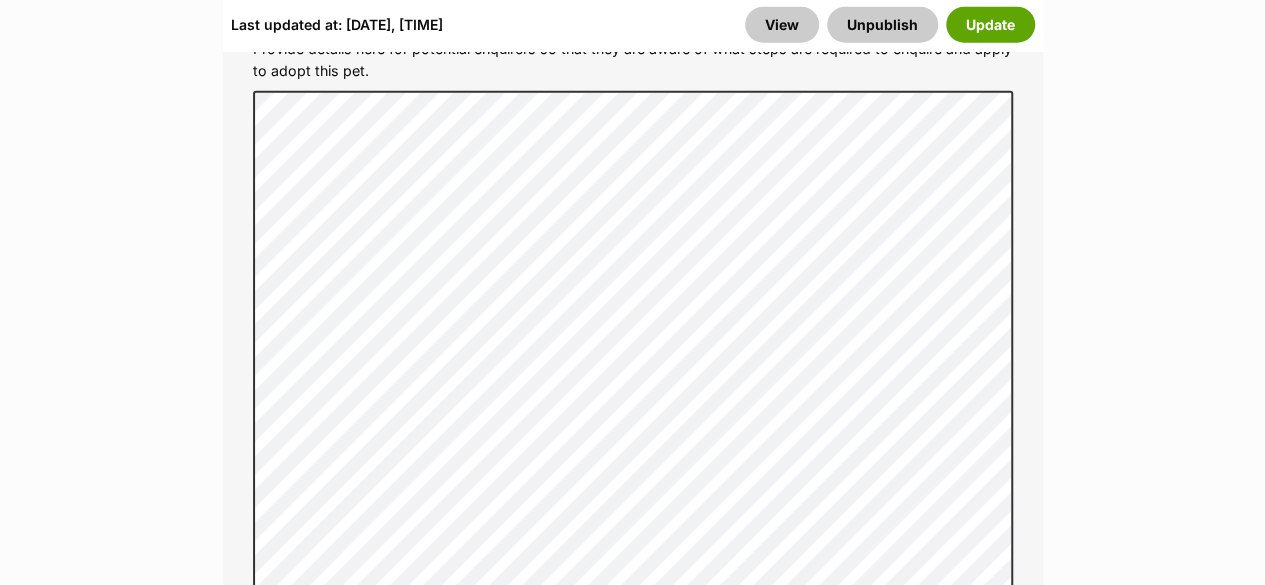 scroll, scrollTop: 6600, scrollLeft: 0, axis: vertical 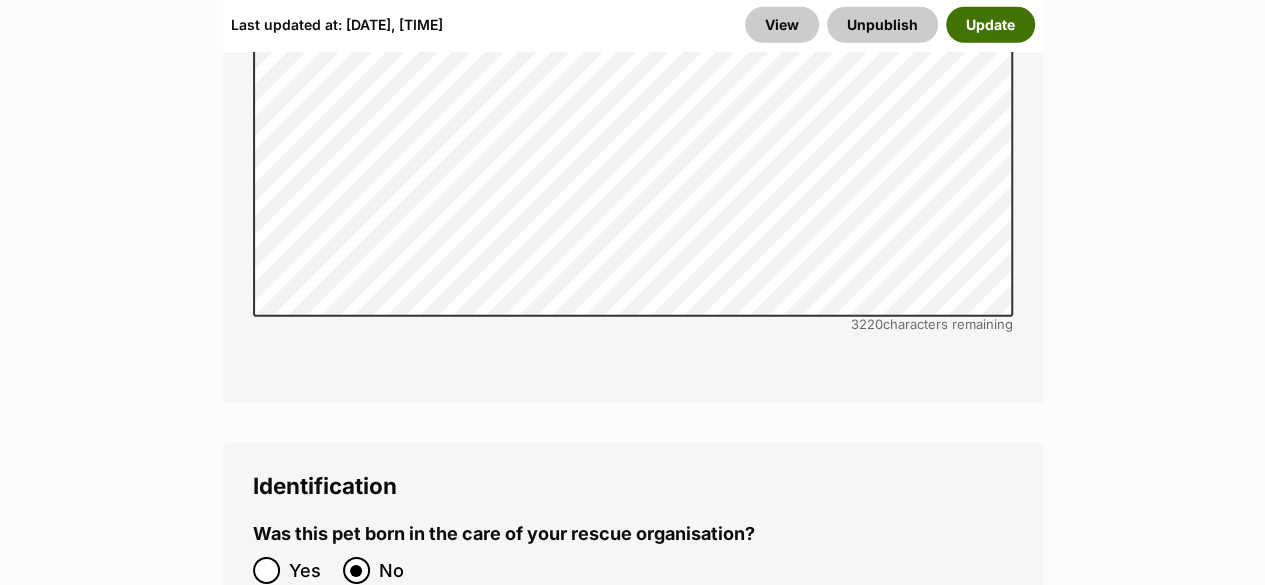 click on "Update" at bounding box center [990, 25] 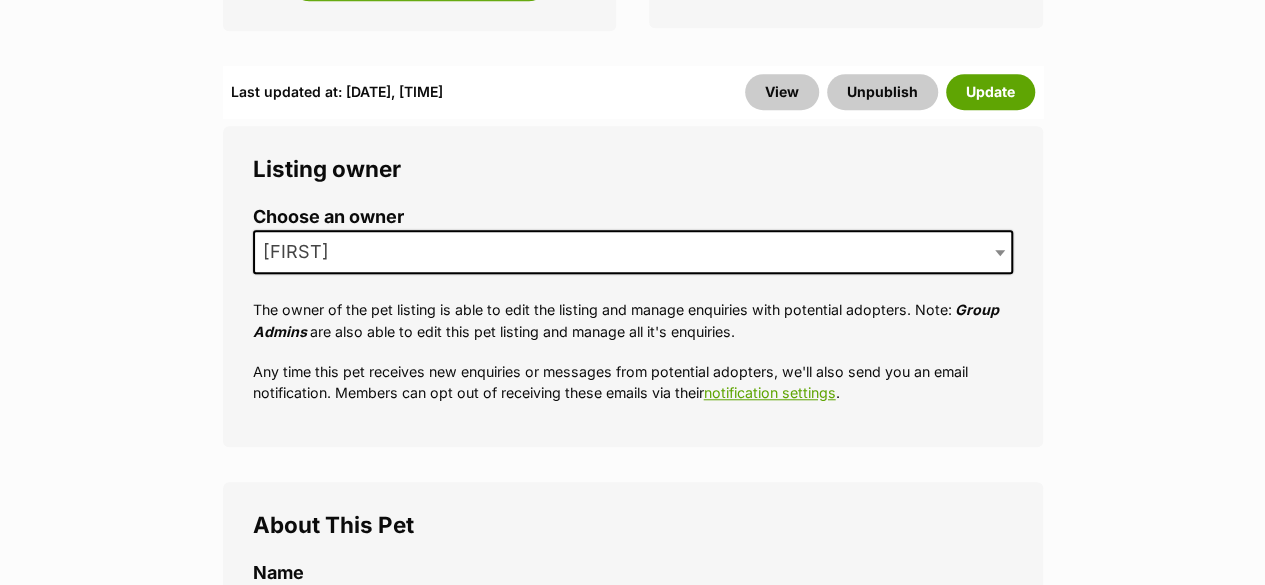 scroll, scrollTop: 0, scrollLeft: 0, axis: both 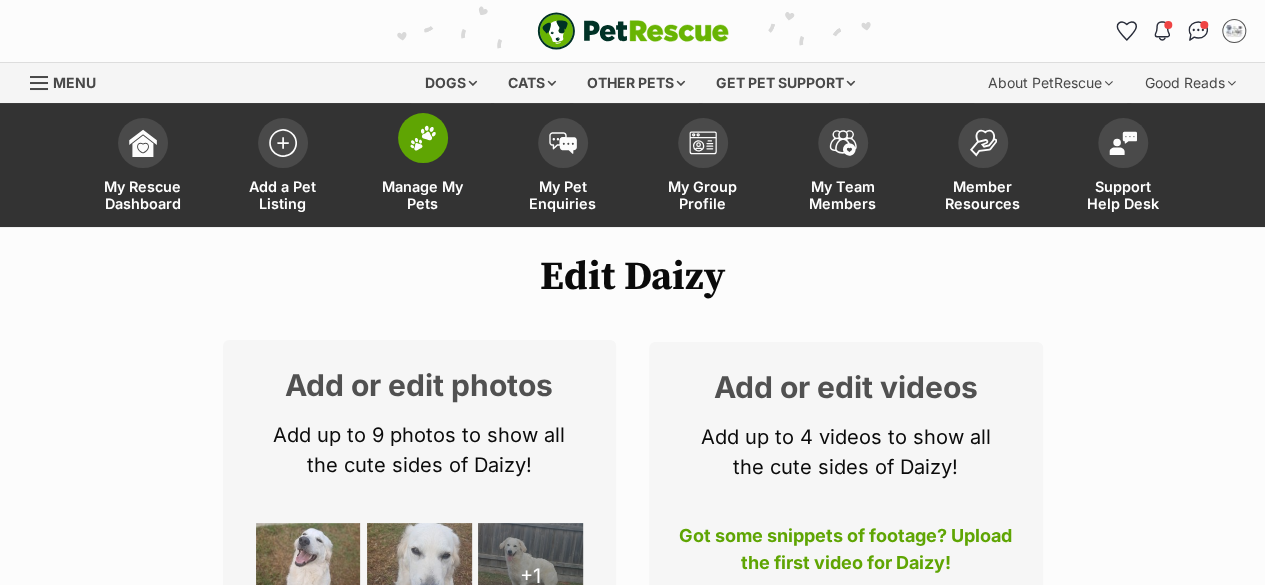 click on "Manage My Pets" at bounding box center [423, 195] 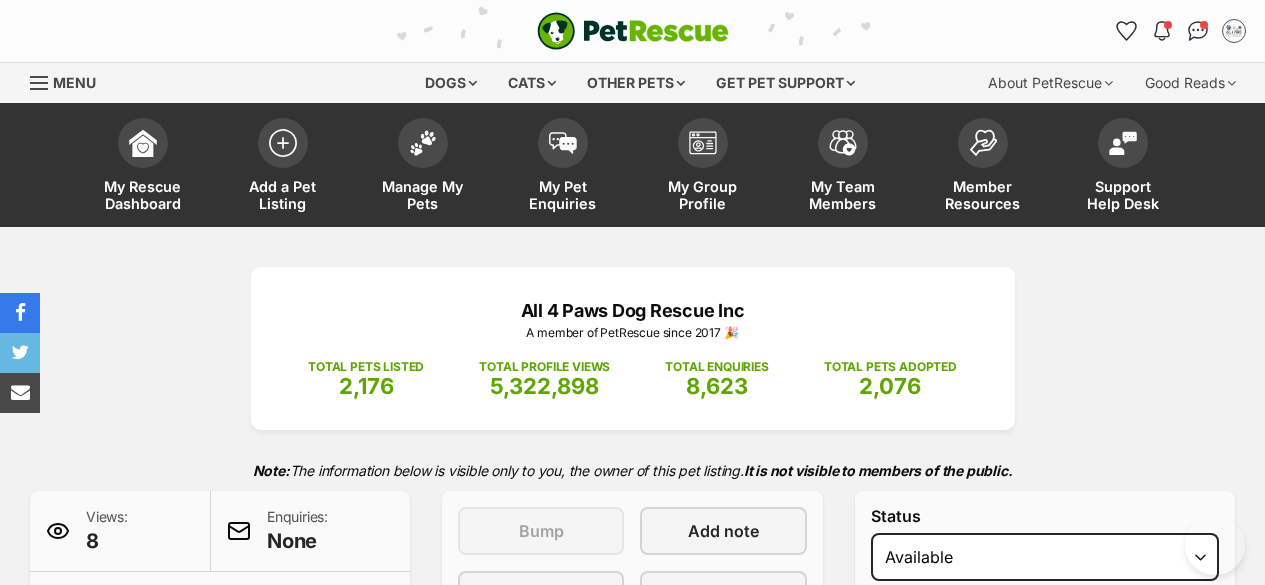 scroll, scrollTop: 0, scrollLeft: 0, axis: both 